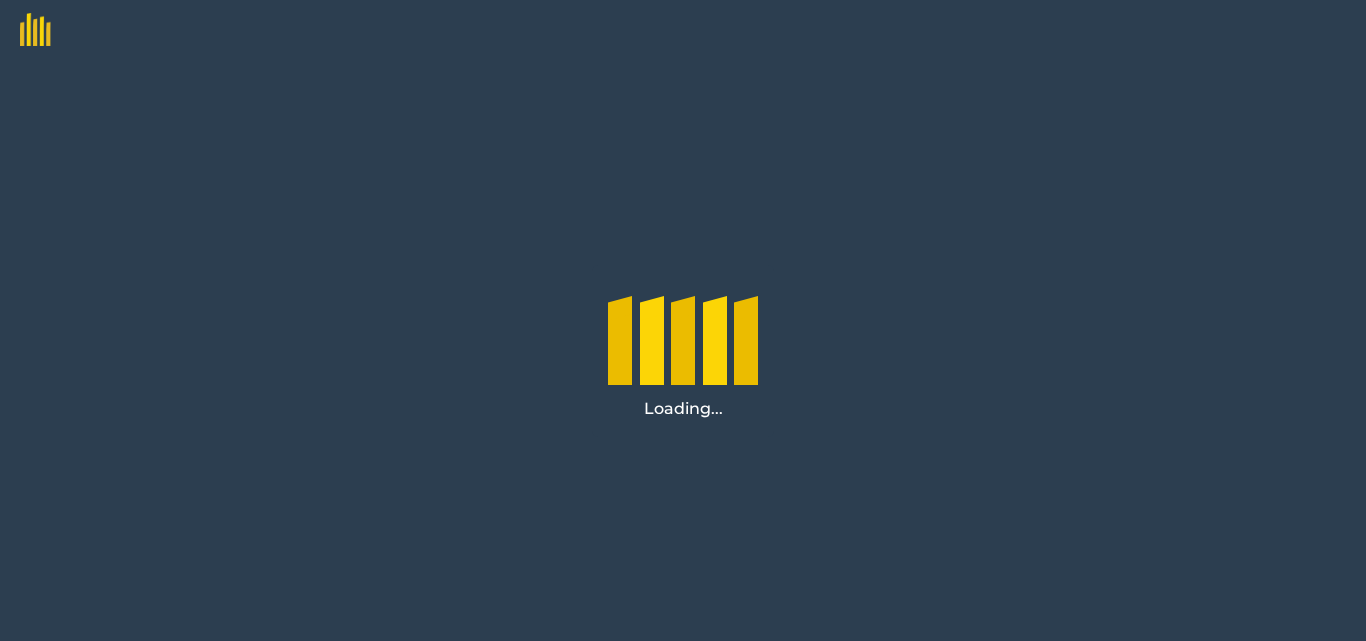 scroll, scrollTop: 0, scrollLeft: 0, axis: both 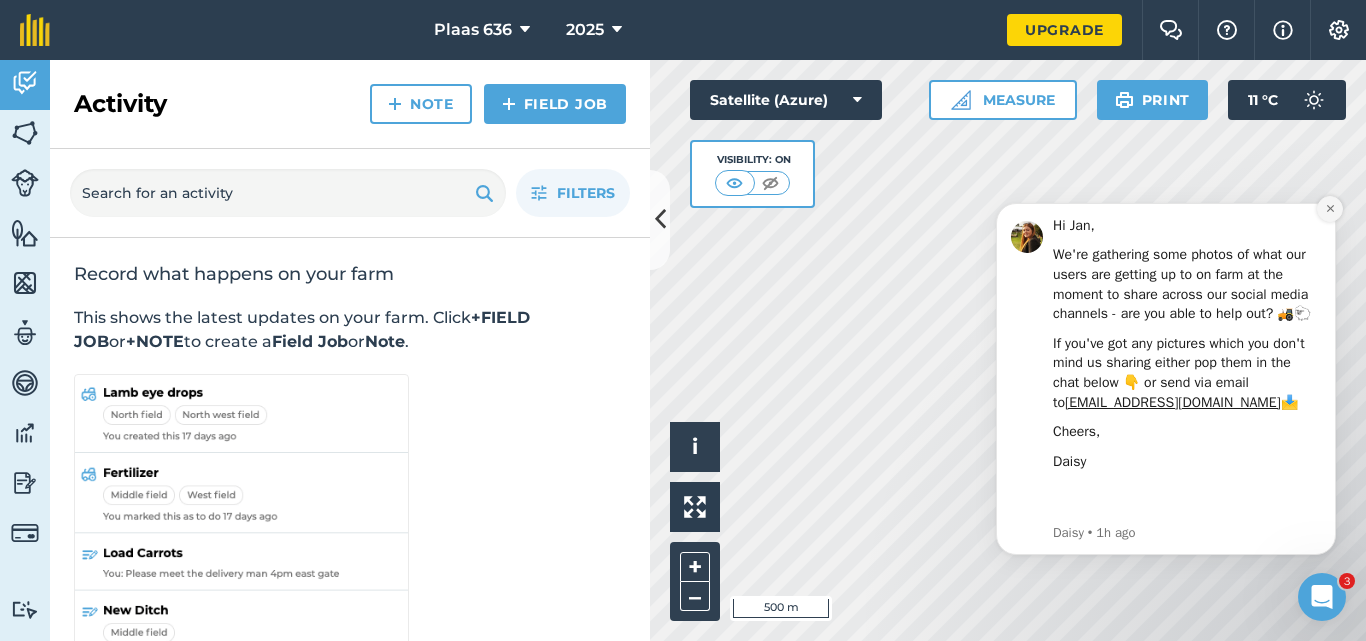 click 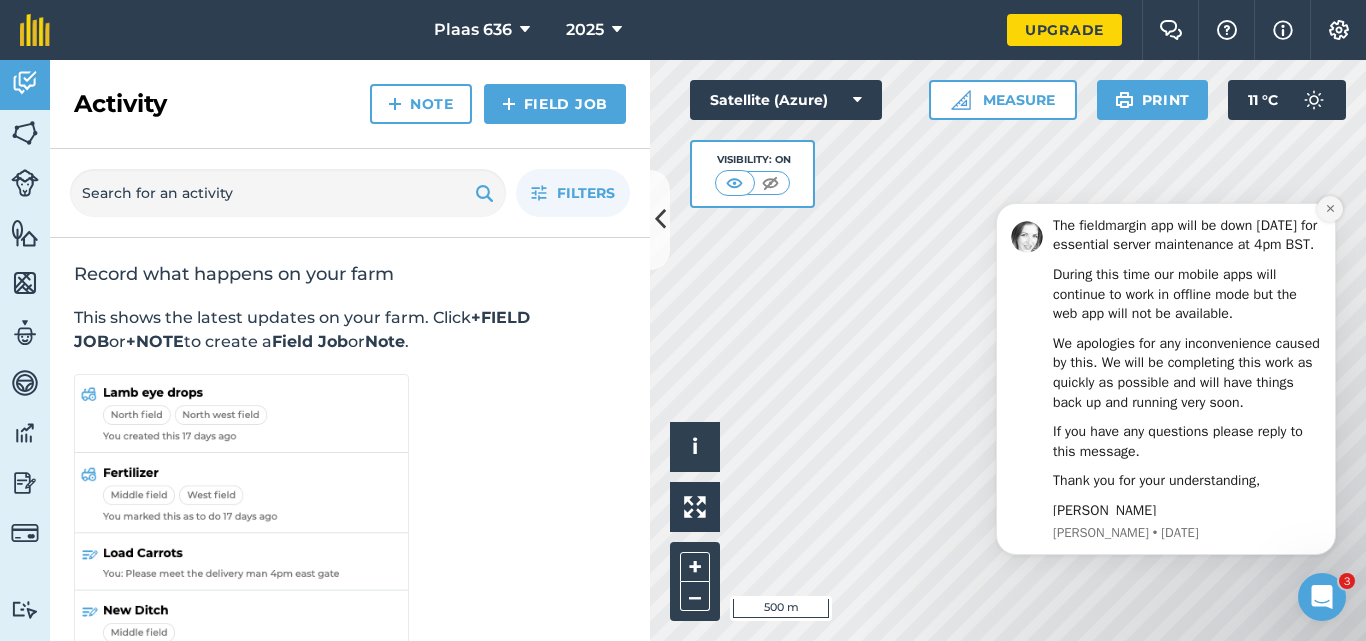 click at bounding box center [1330, 209] 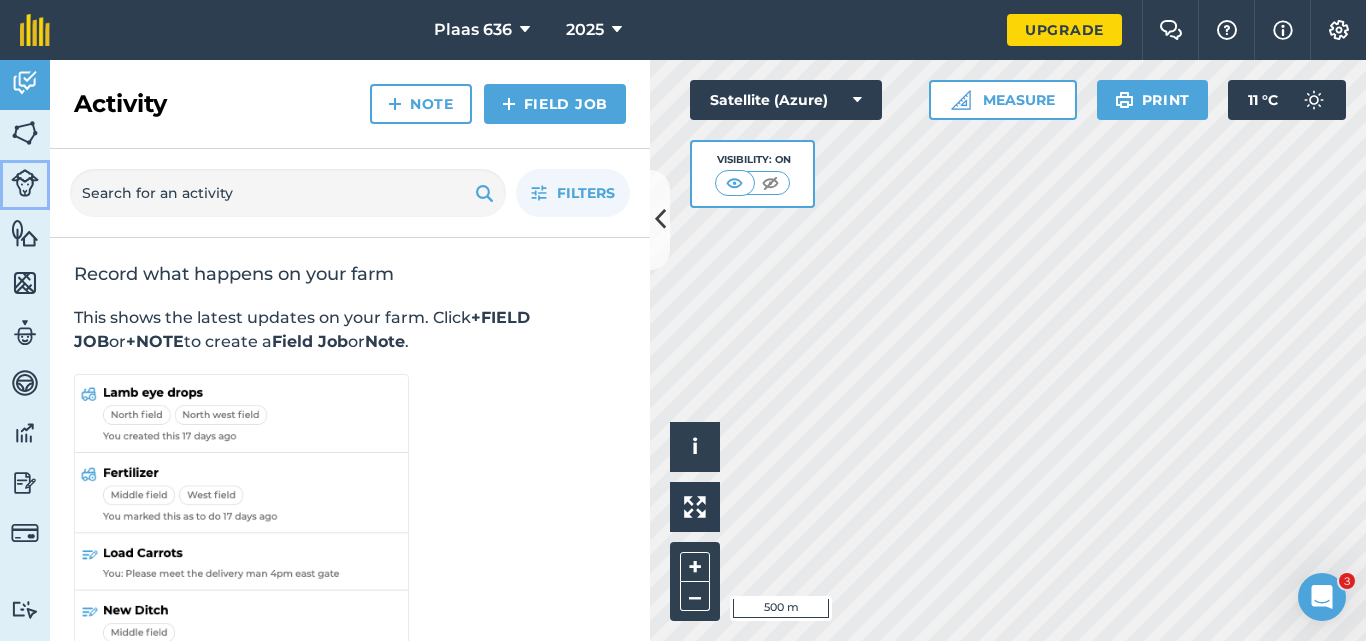 click at bounding box center [25, 183] 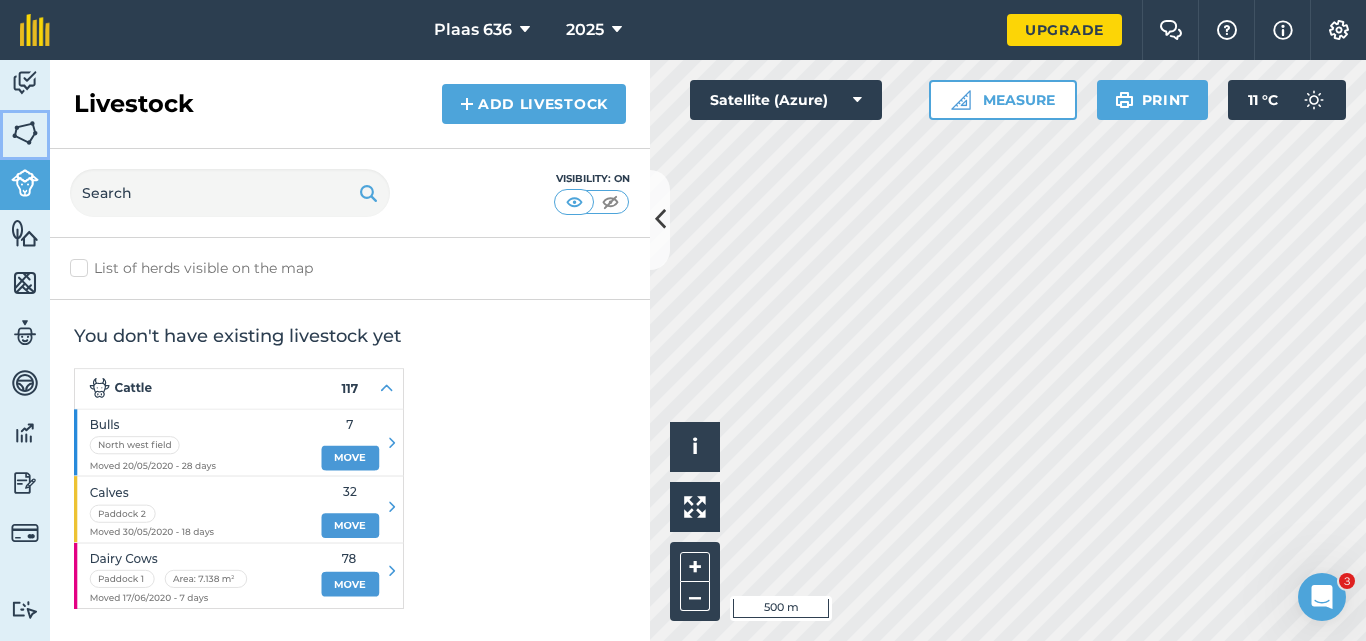click at bounding box center (25, 133) 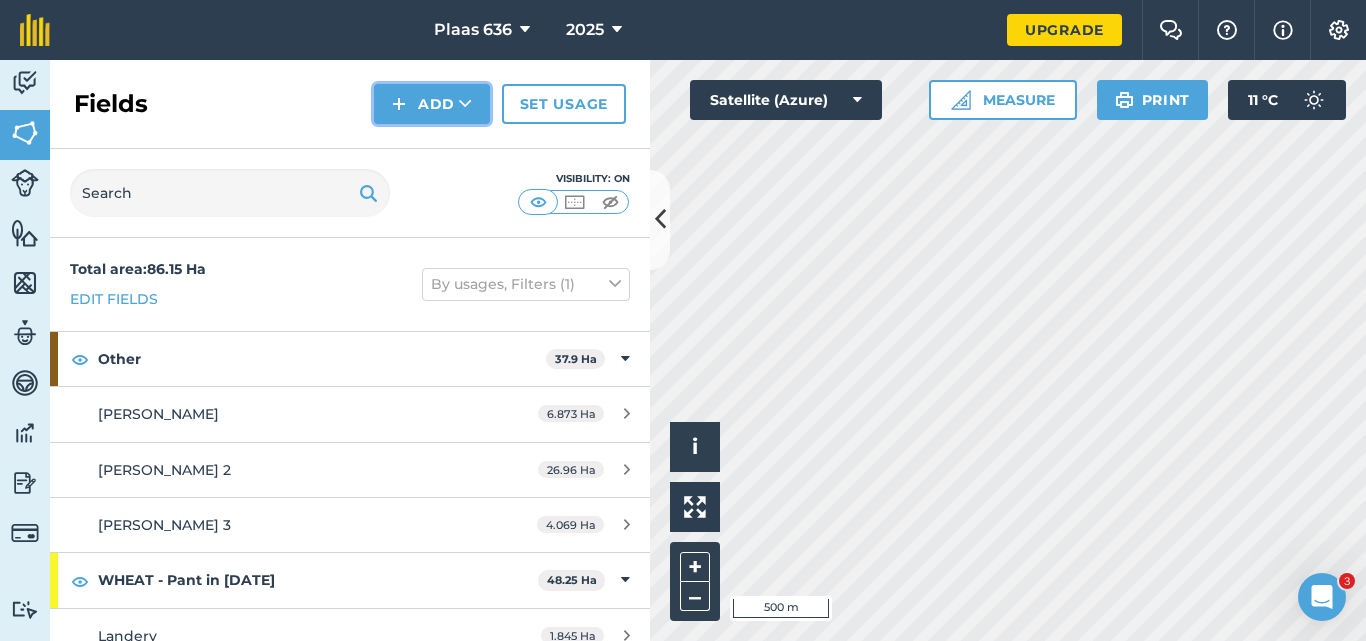 click at bounding box center (465, 104) 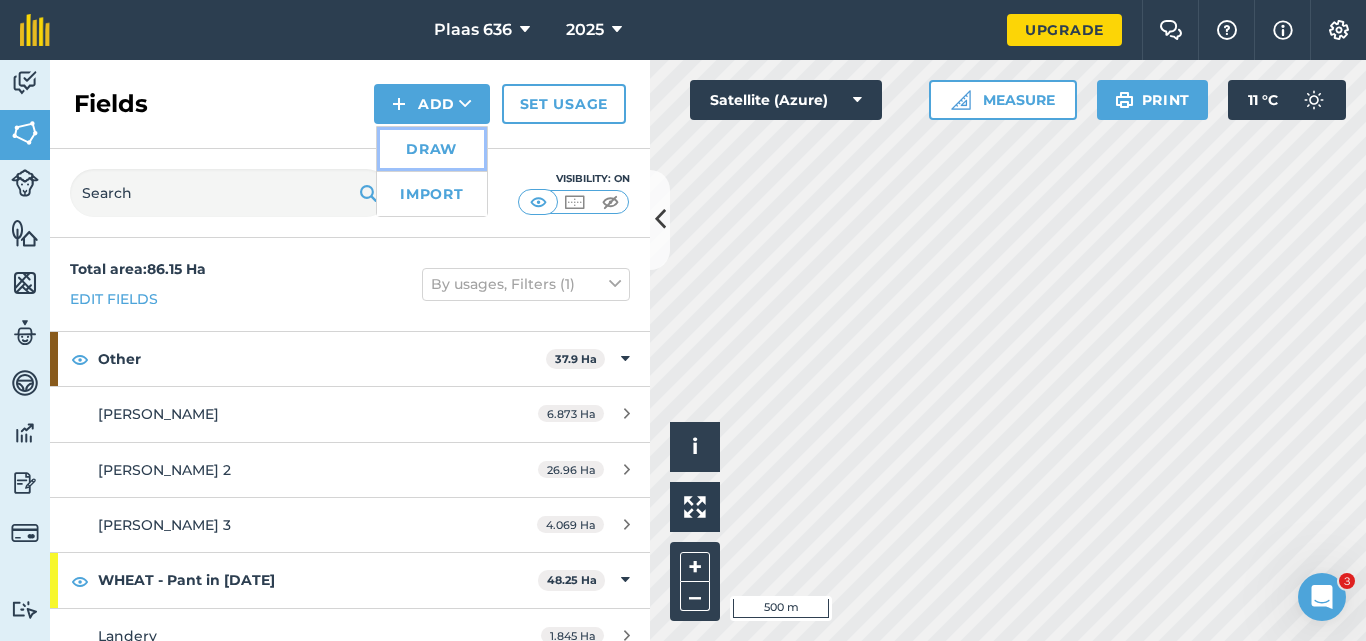 click on "Draw" at bounding box center (432, 149) 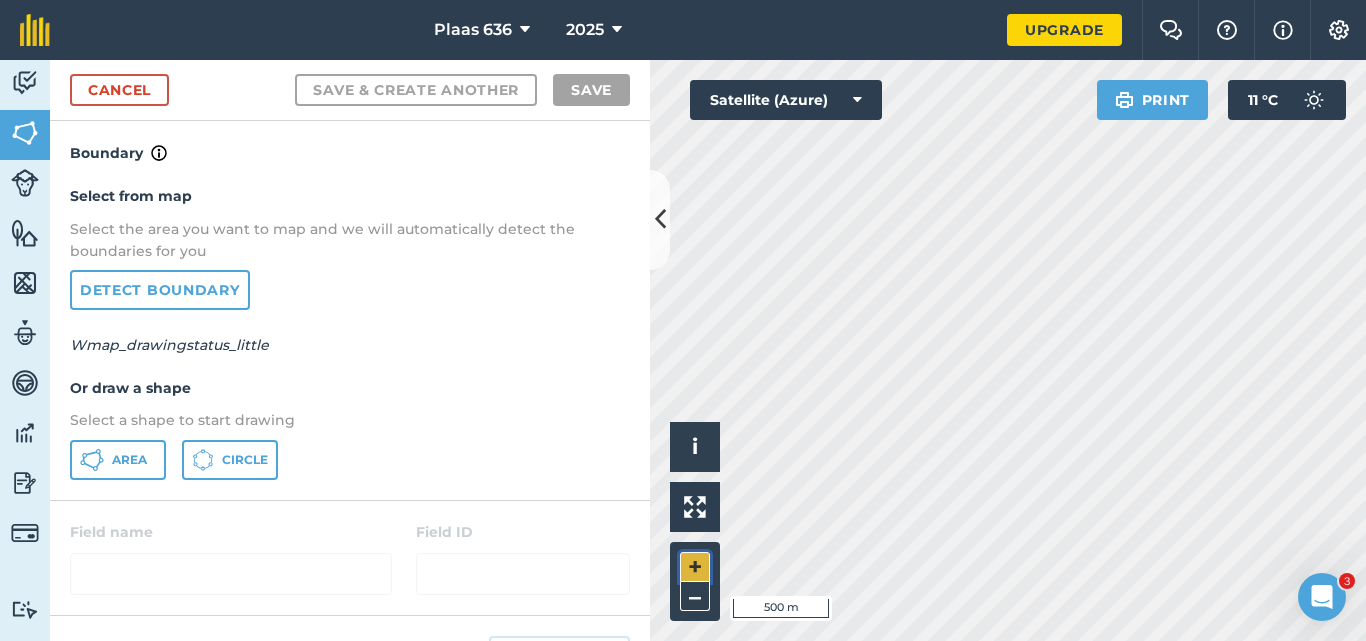 click on "+" at bounding box center [695, 567] 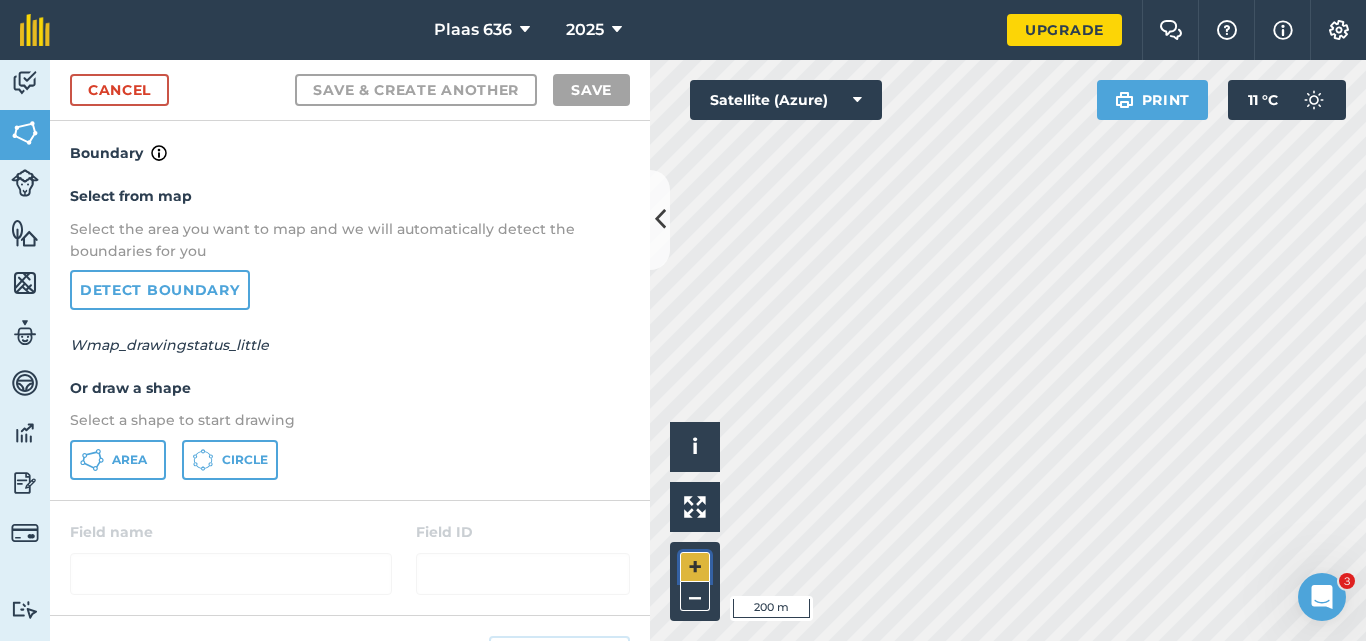 click on "+" at bounding box center [695, 567] 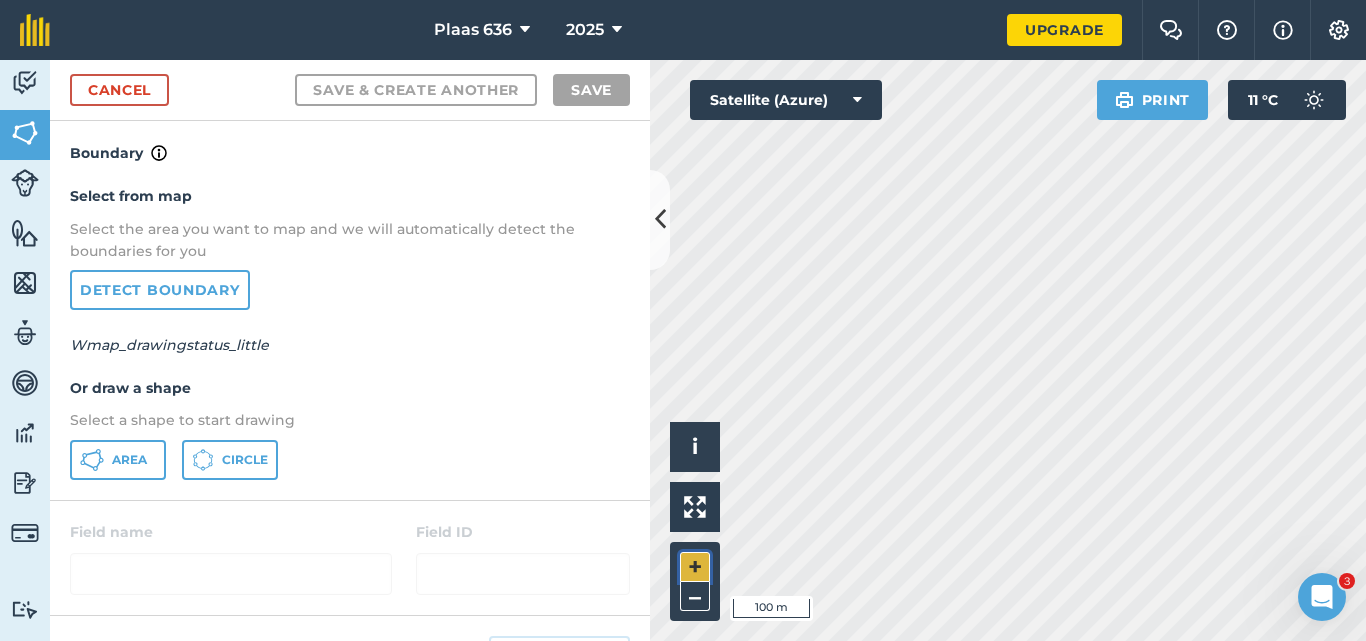 click on "+" at bounding box center (695, 567) 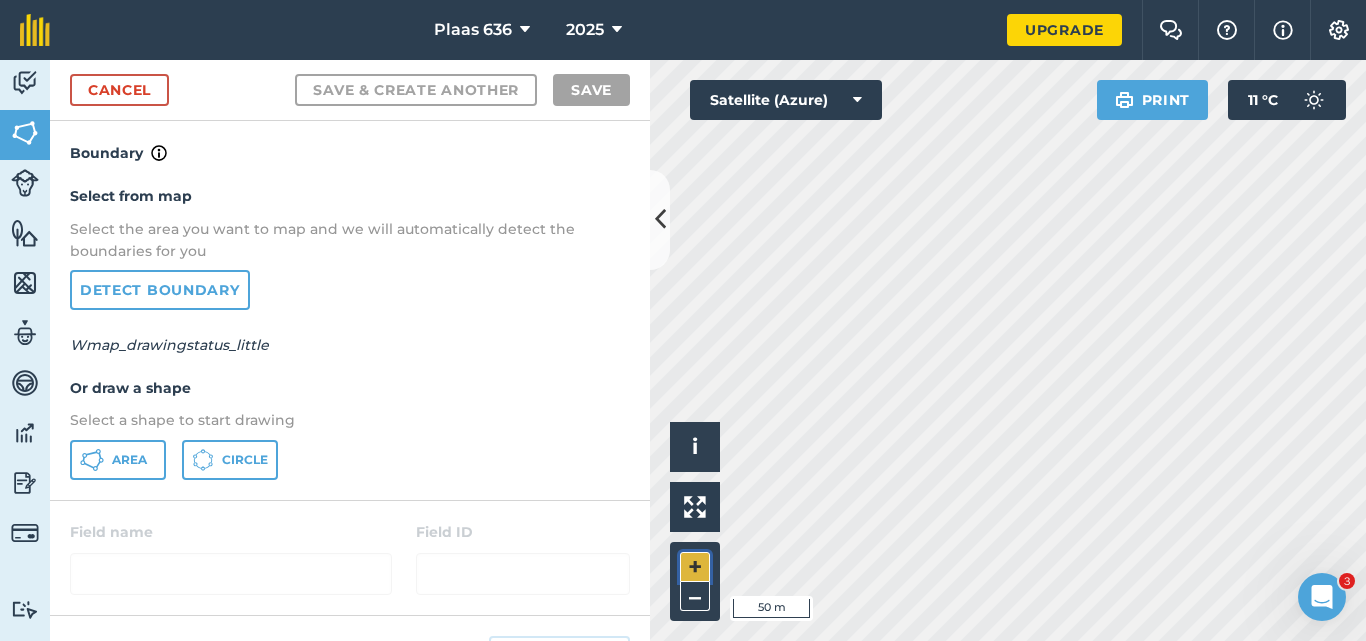 click on "+" at bounding box center [695, 567] 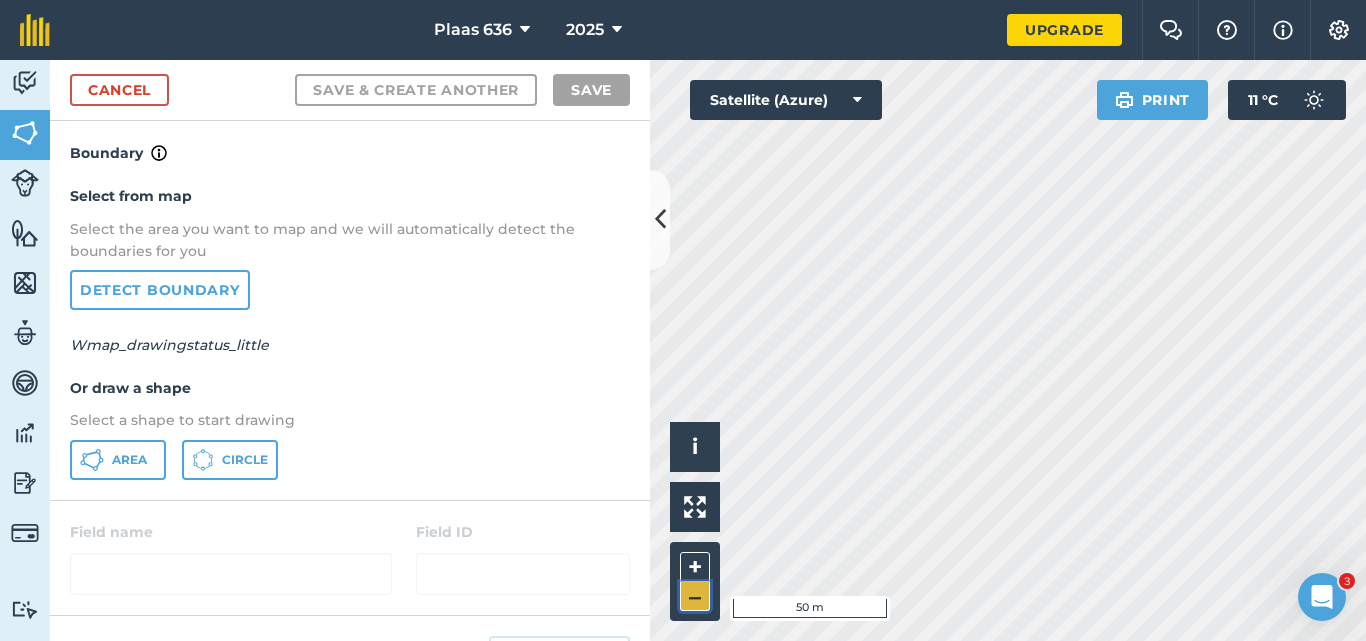 click on "–" at bounding box center (695, 596) 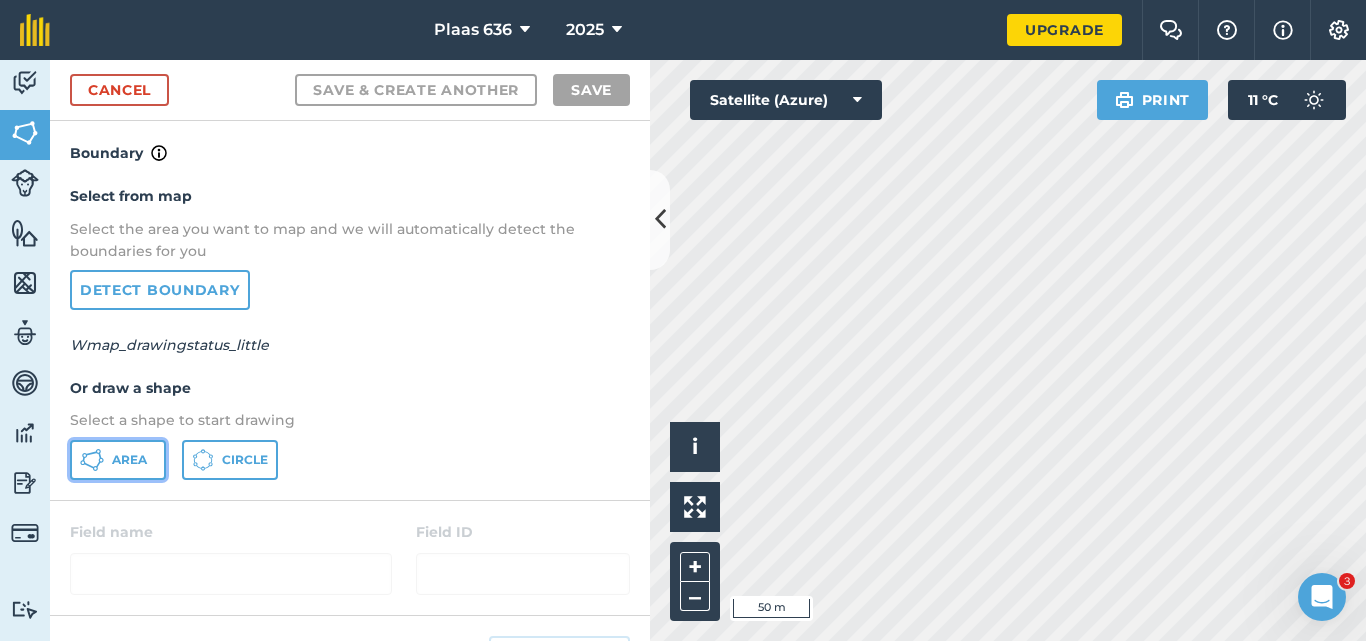 click on "Area" at bounding box center (129, 460) 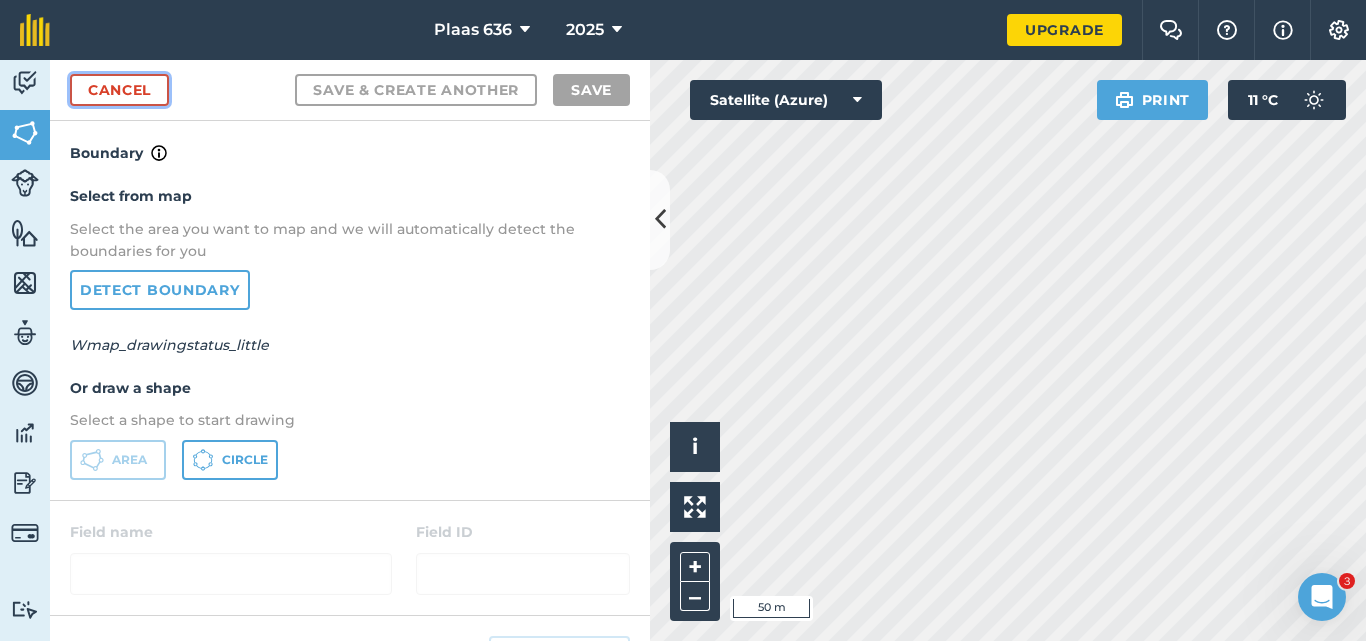 click on "Cancel" at bounding box center [119, 90] 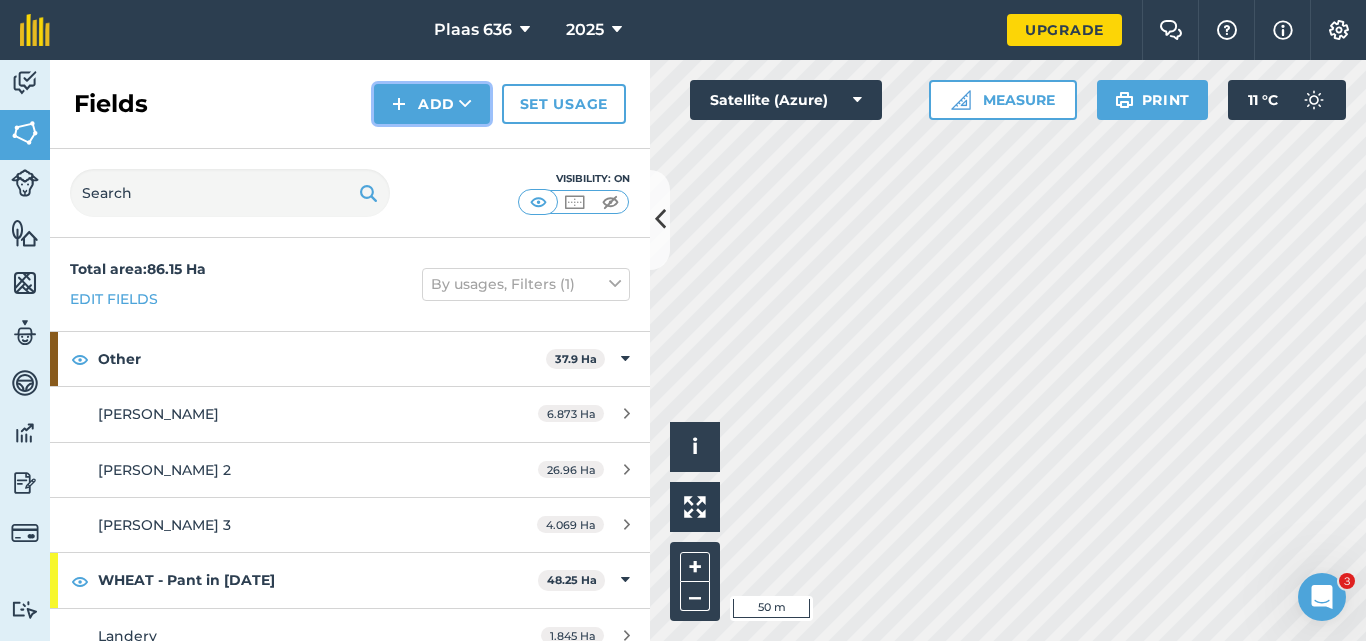 click at bounding box center [399, 104] 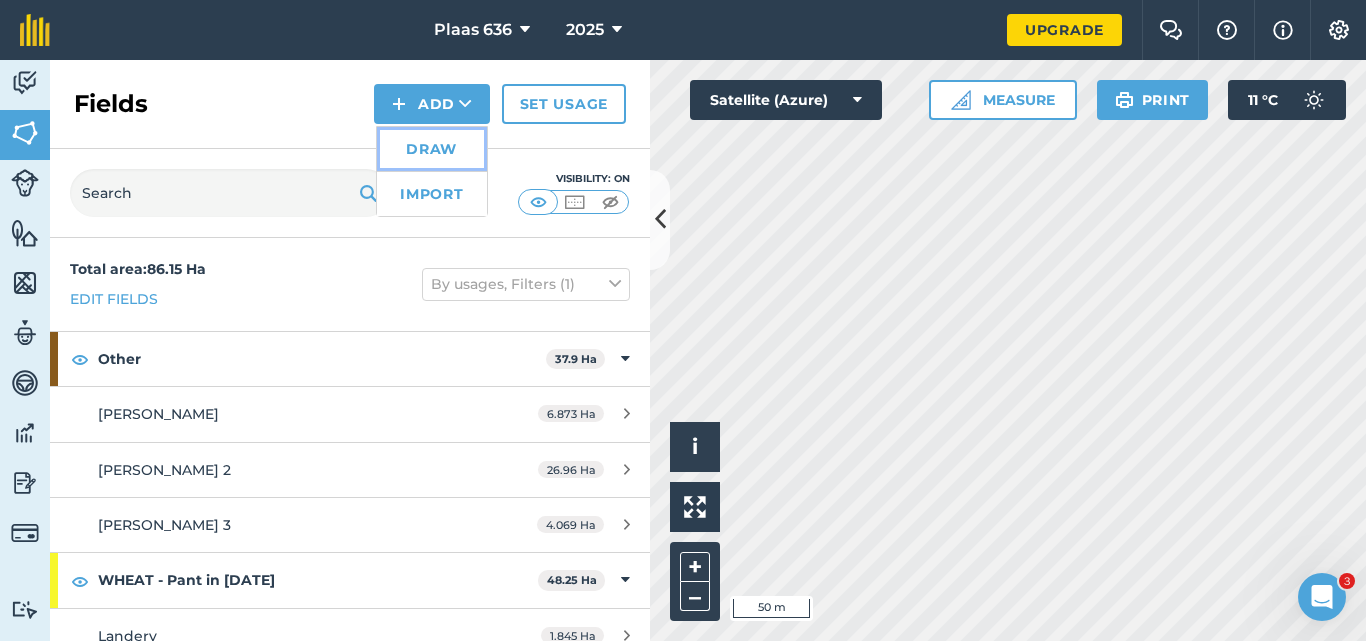 click on "Draw" at bounding box center (432, 149) 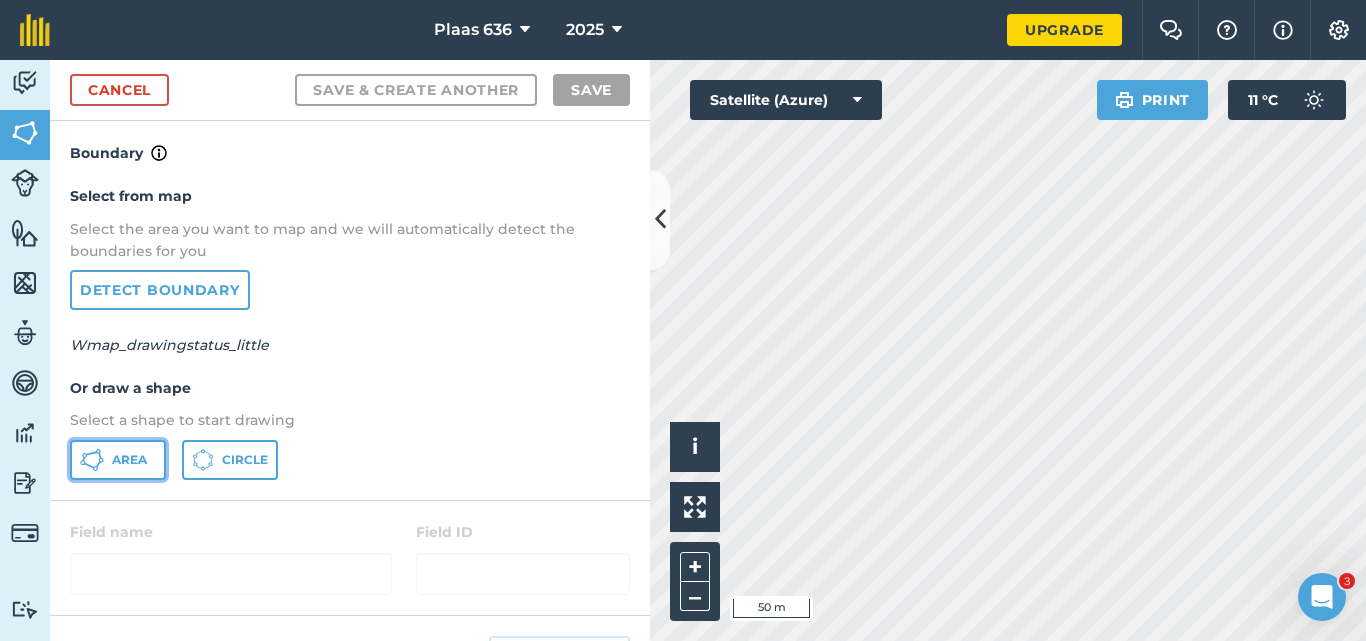 click on "Area" at bounding box center [118, 460] 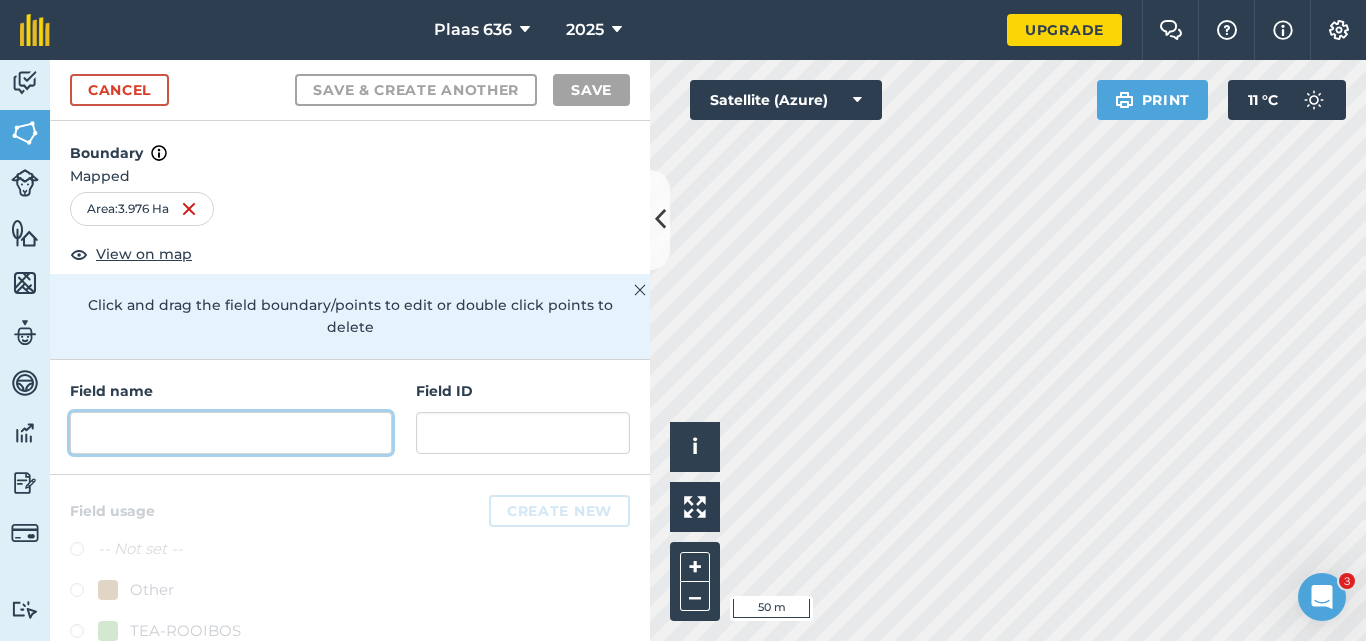 click at bounding box center [231, 433] 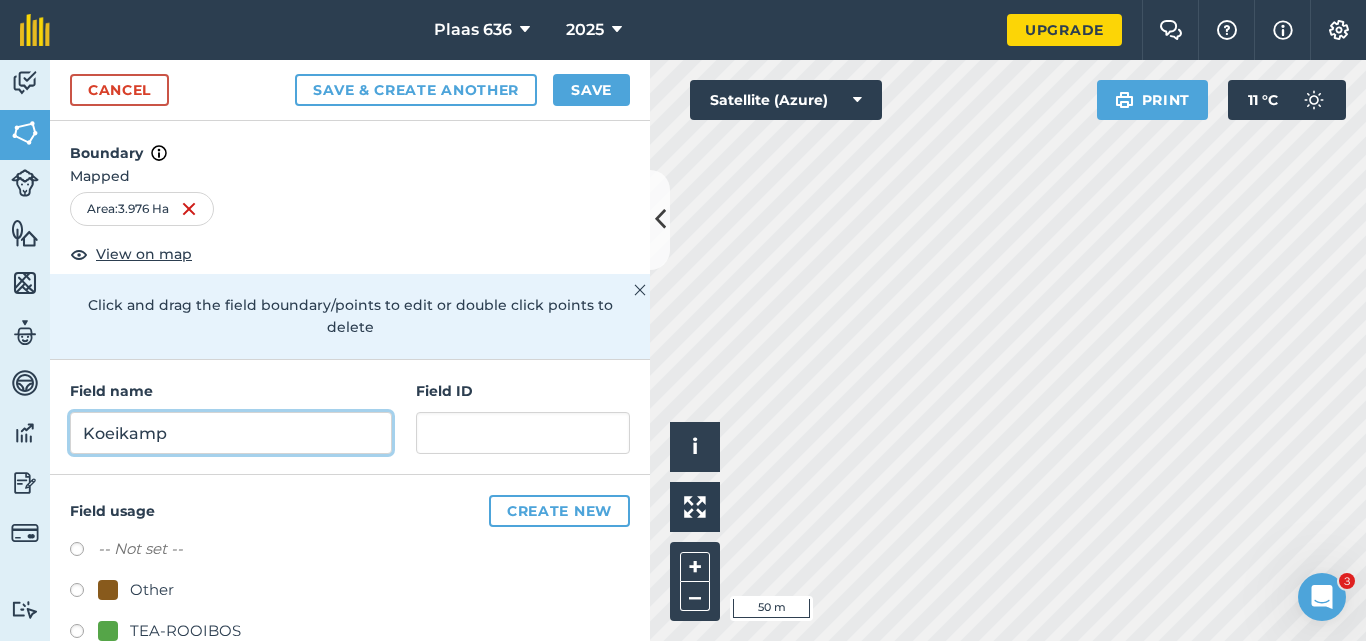 scroll, scrollTop: 163, scrollLeft: 0, axis: vertical 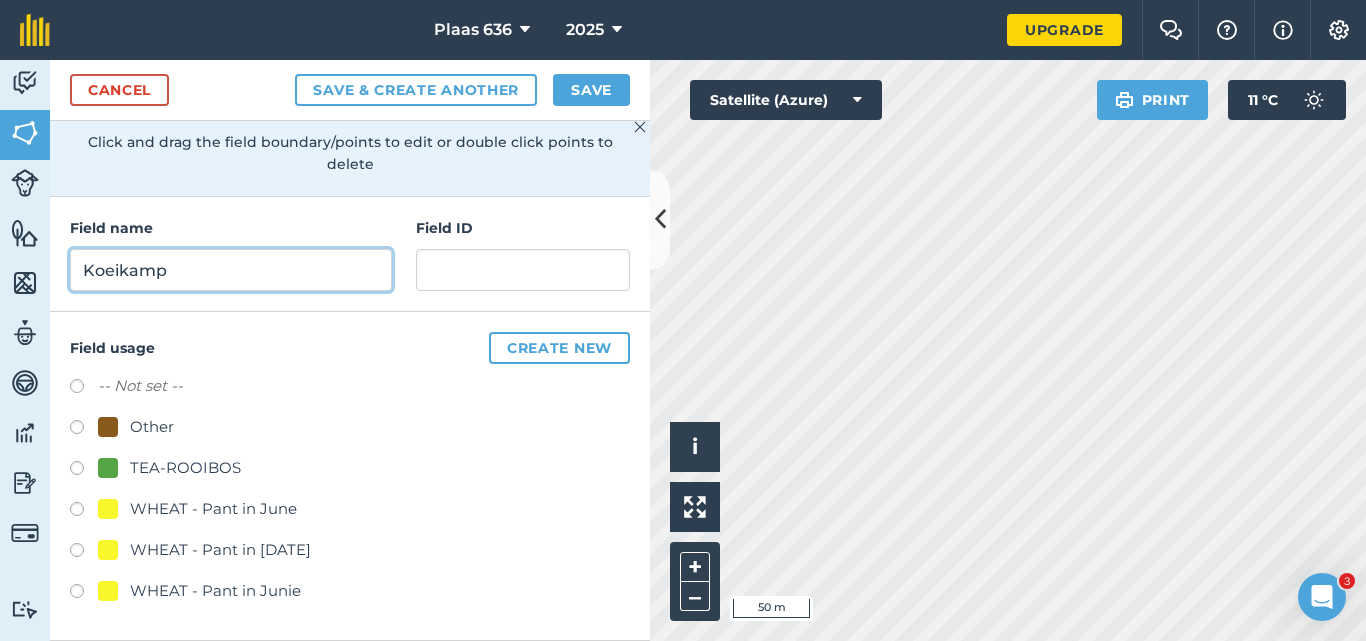 type on "Koeikamp" 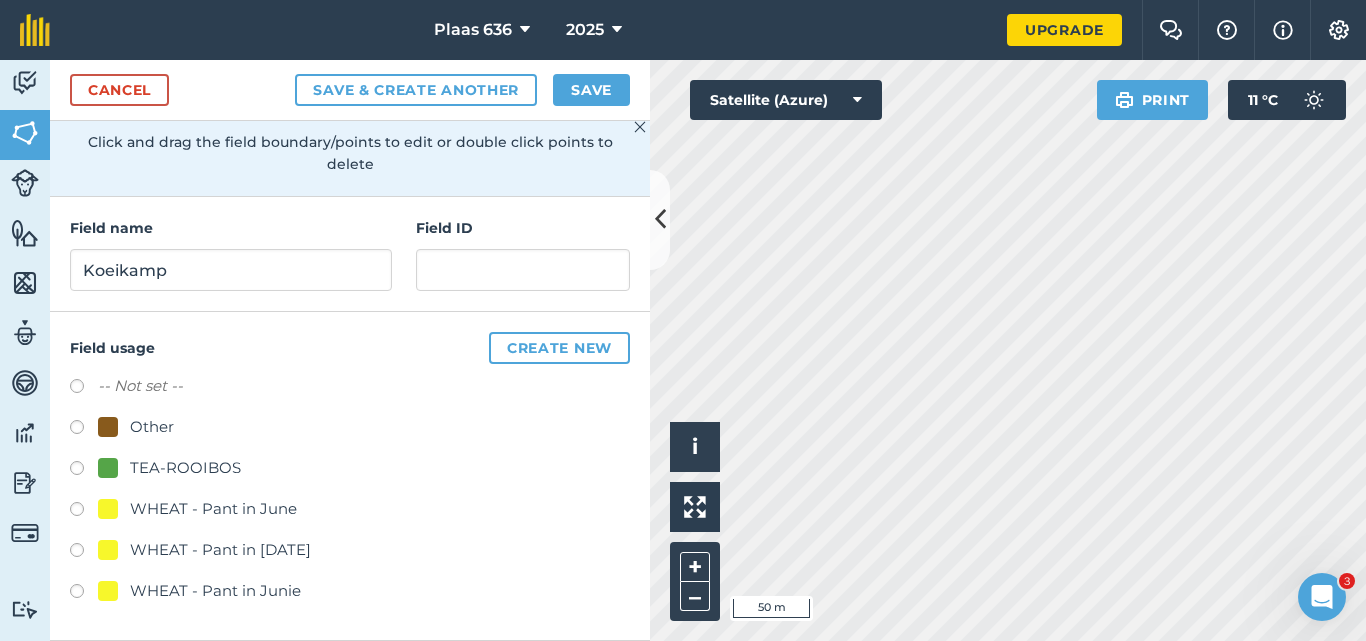 click at bounding box center [84, 430] 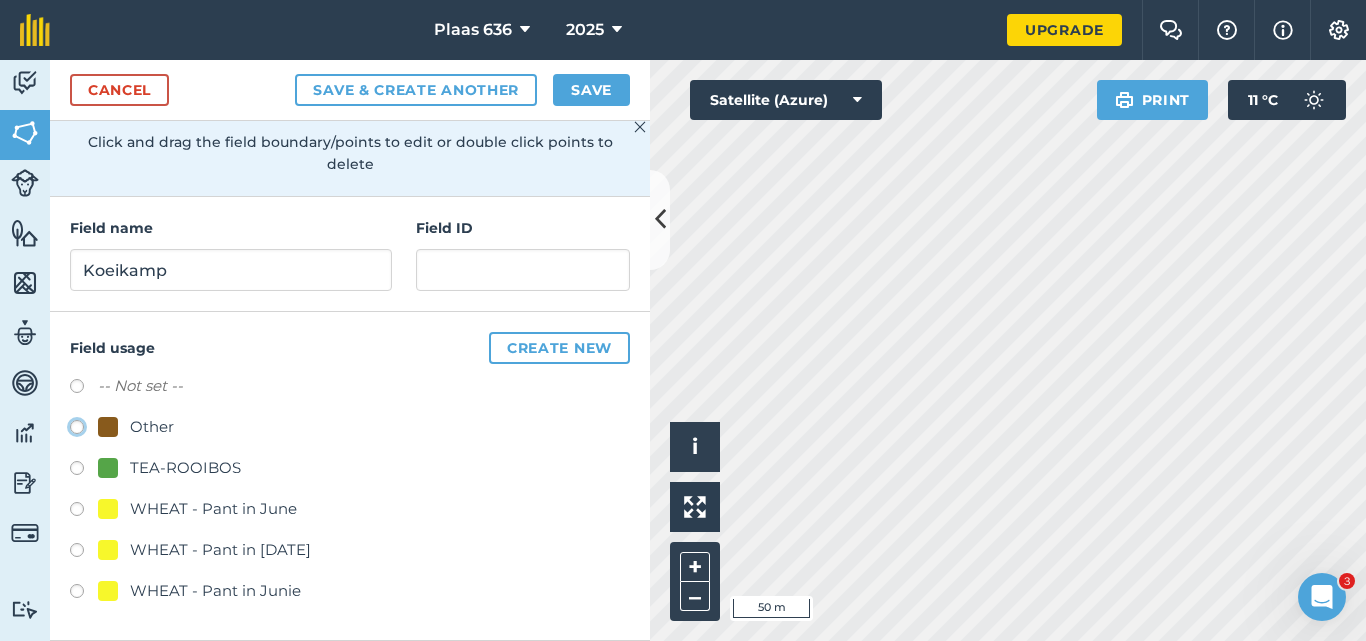 click on "Other" at bounding box center (-9923, 426) 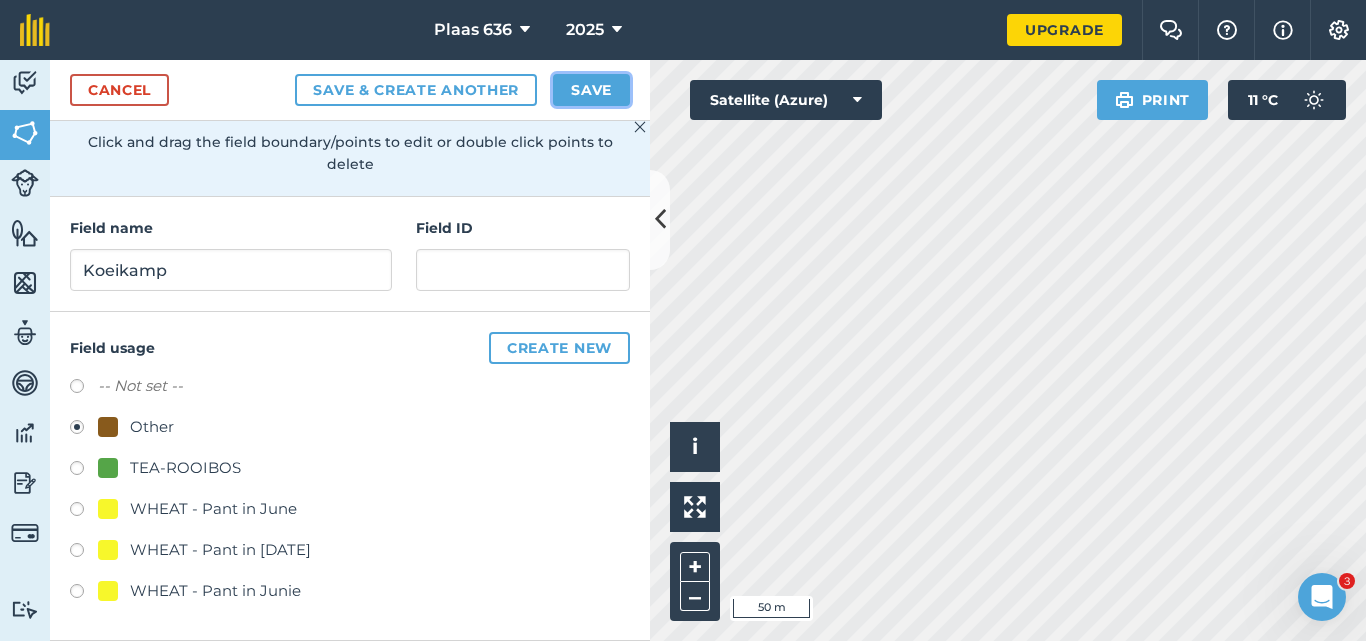 click on "Save" at bounding box center [591, 90] 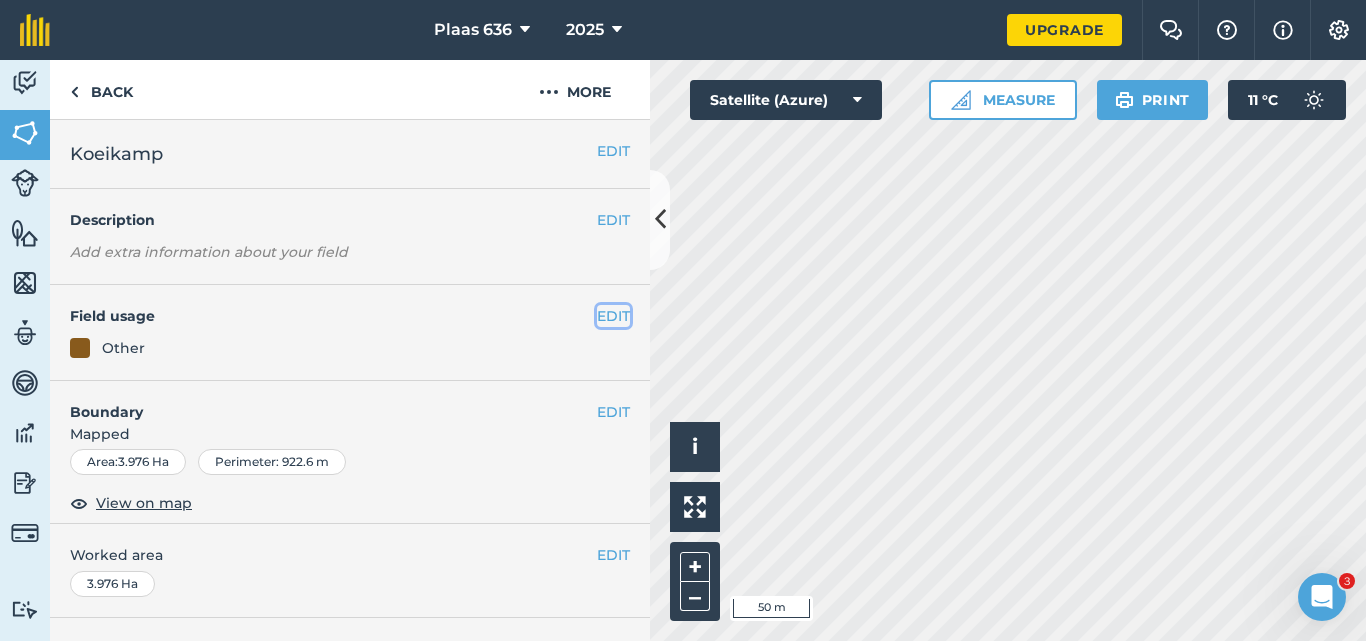 click on "EDIT" at bounding box center (613, 316) 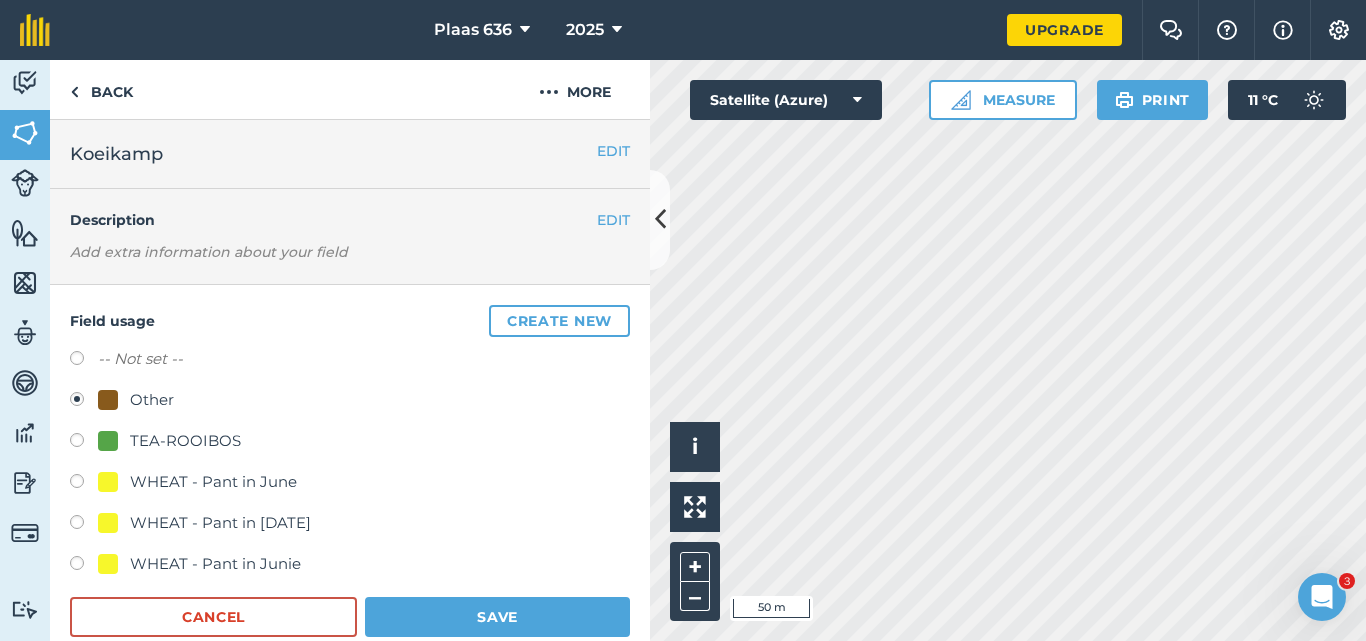 click at bounding box center [84, 525] 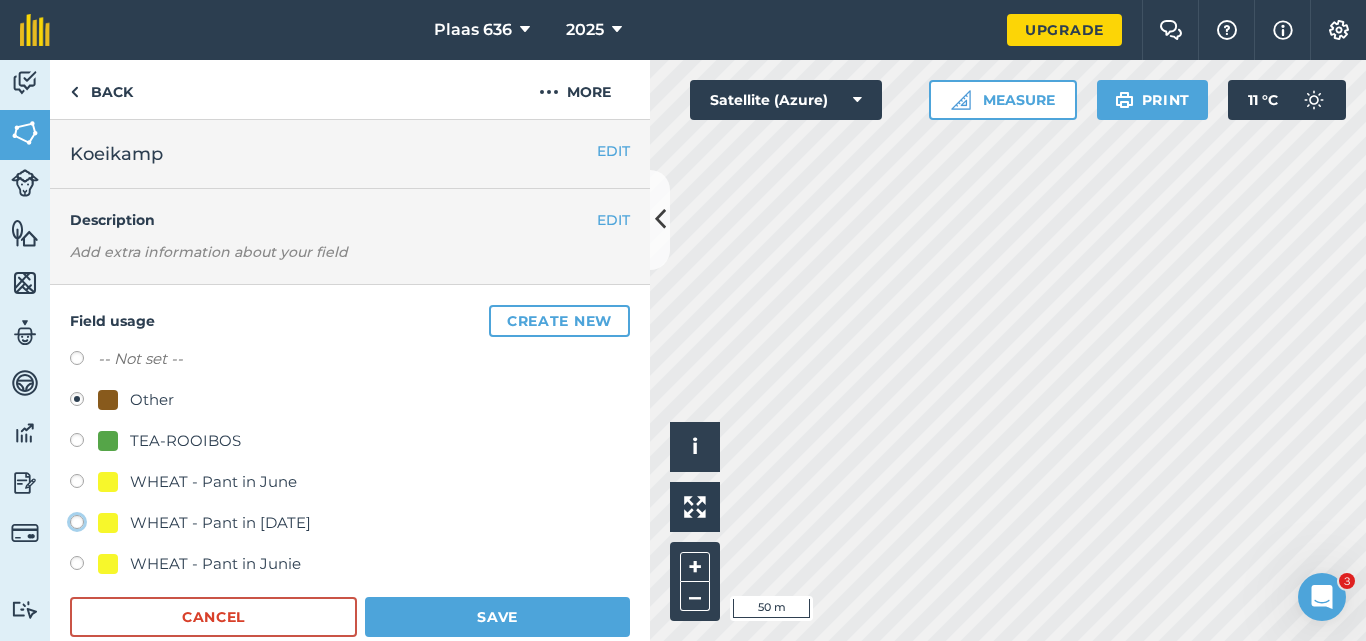click on "WHEAT - Pant in [DATE]" at bounding box center (-9923, 521) 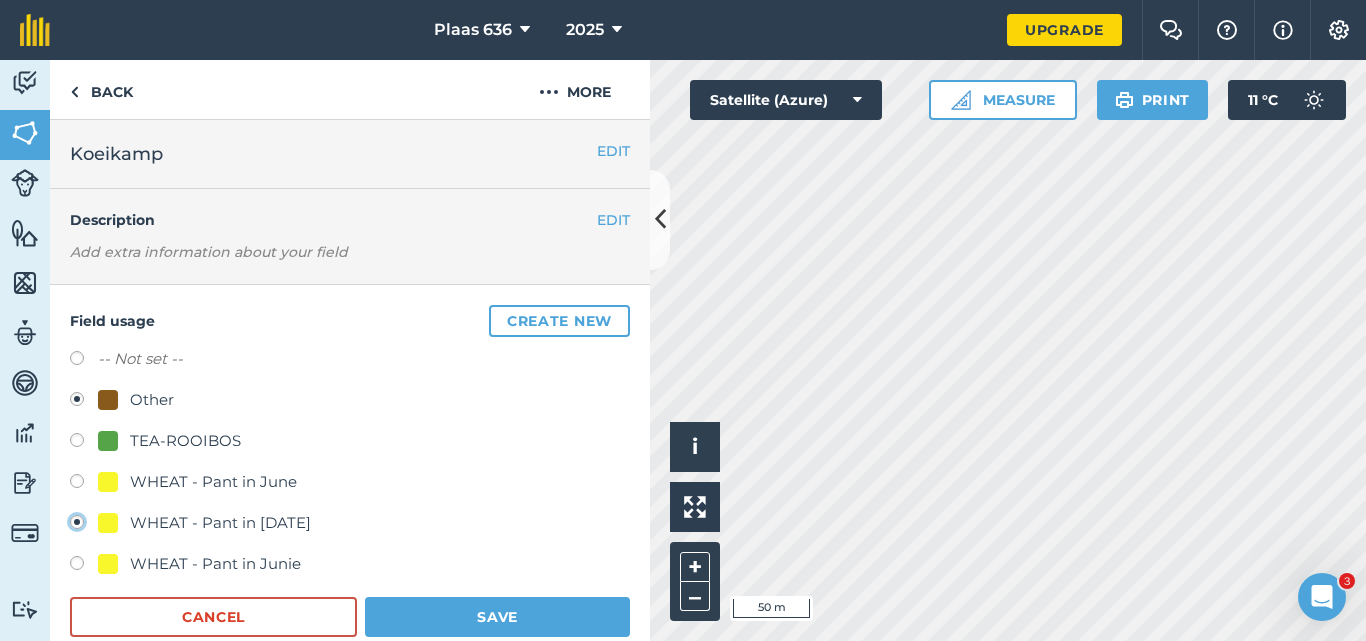 radio on "true" 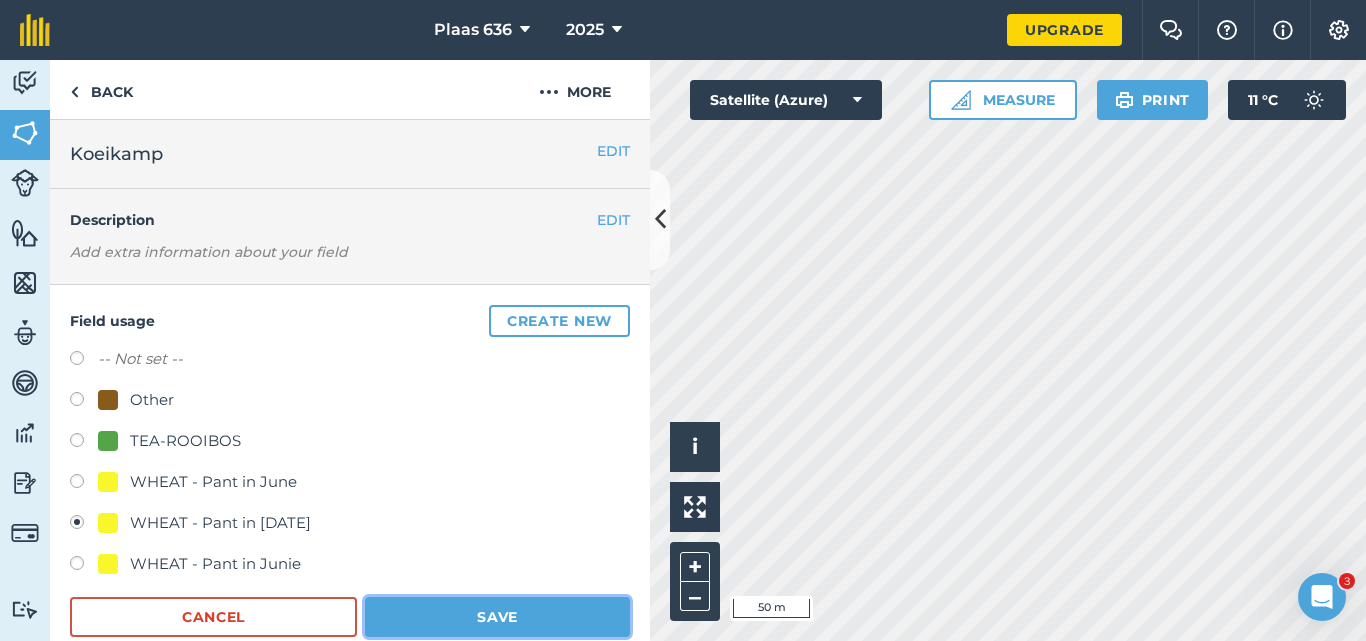 click on "Save" at bounding box center [497, 617] 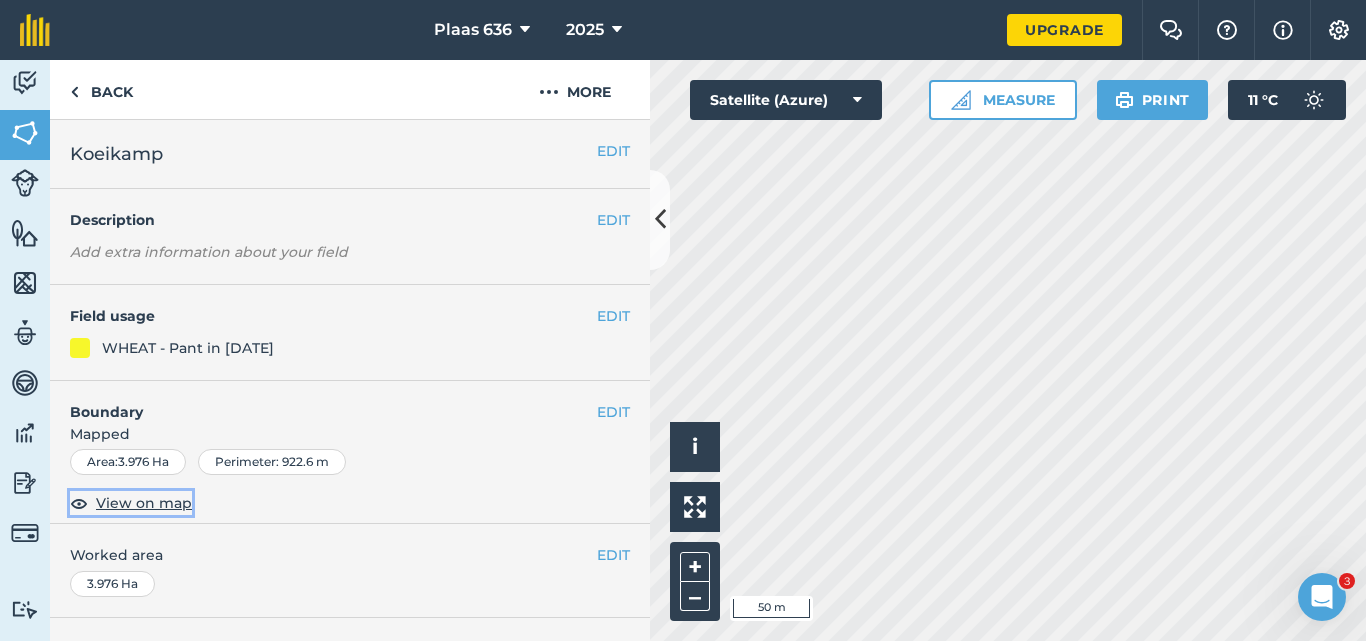 click on "View on map" at bounding box center (144, 503) 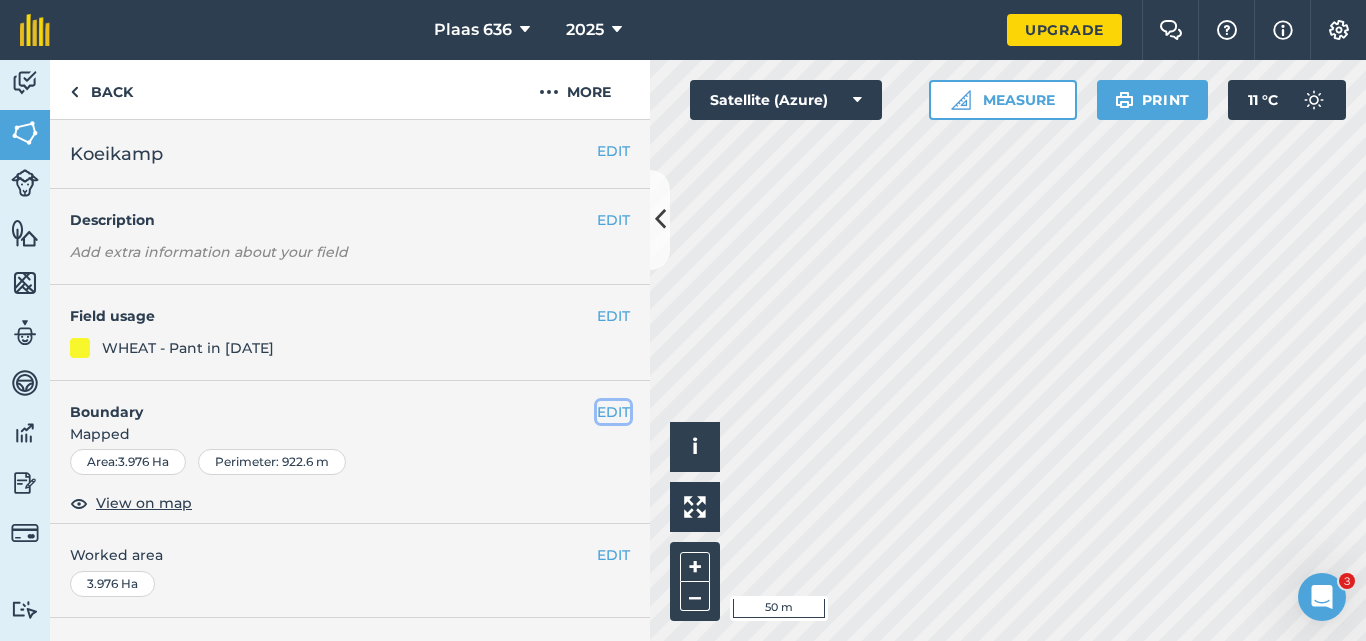click on "EDIT" at bounding box center (613, 412) 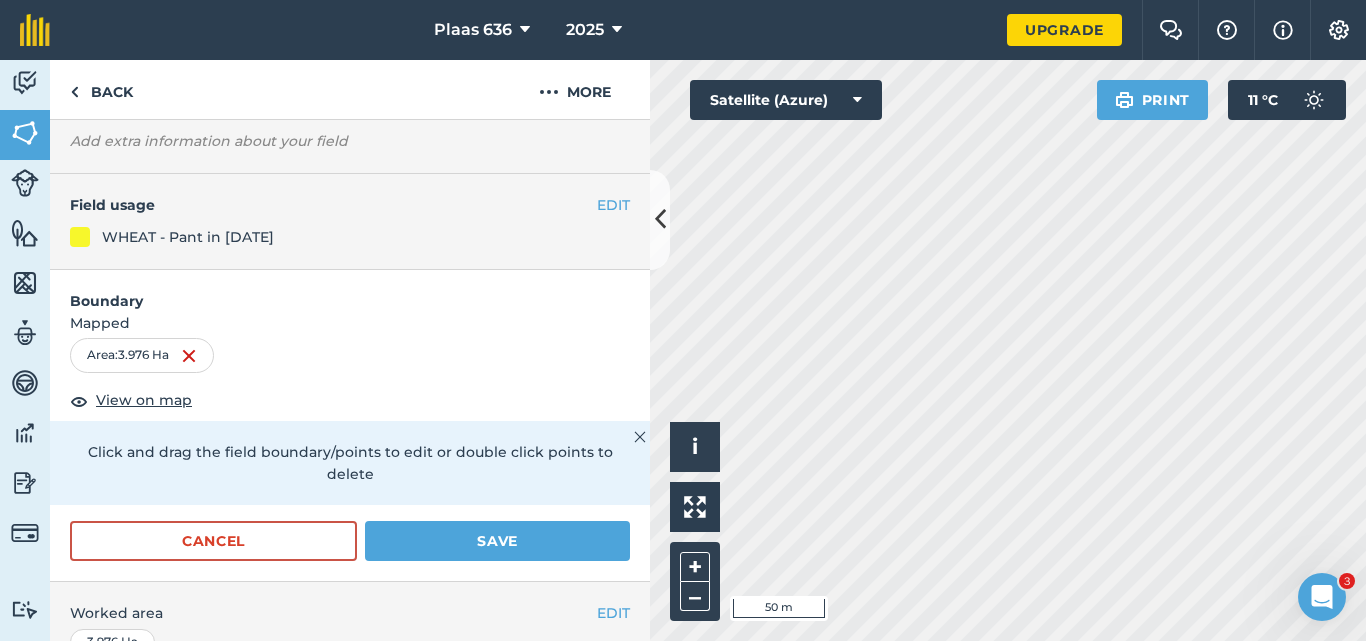 scroll, scrollTop: 120, scrollLeft: 0, axis: vertical 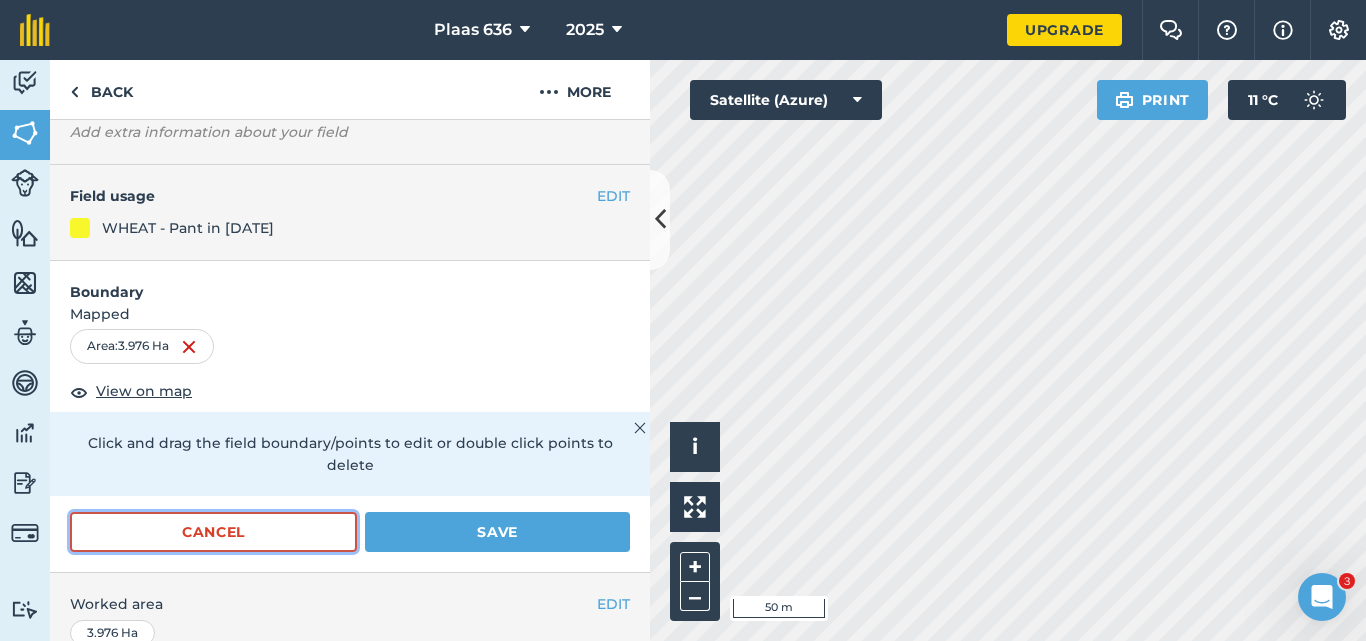 click on "Cancel" at bounding box center (213, 532) 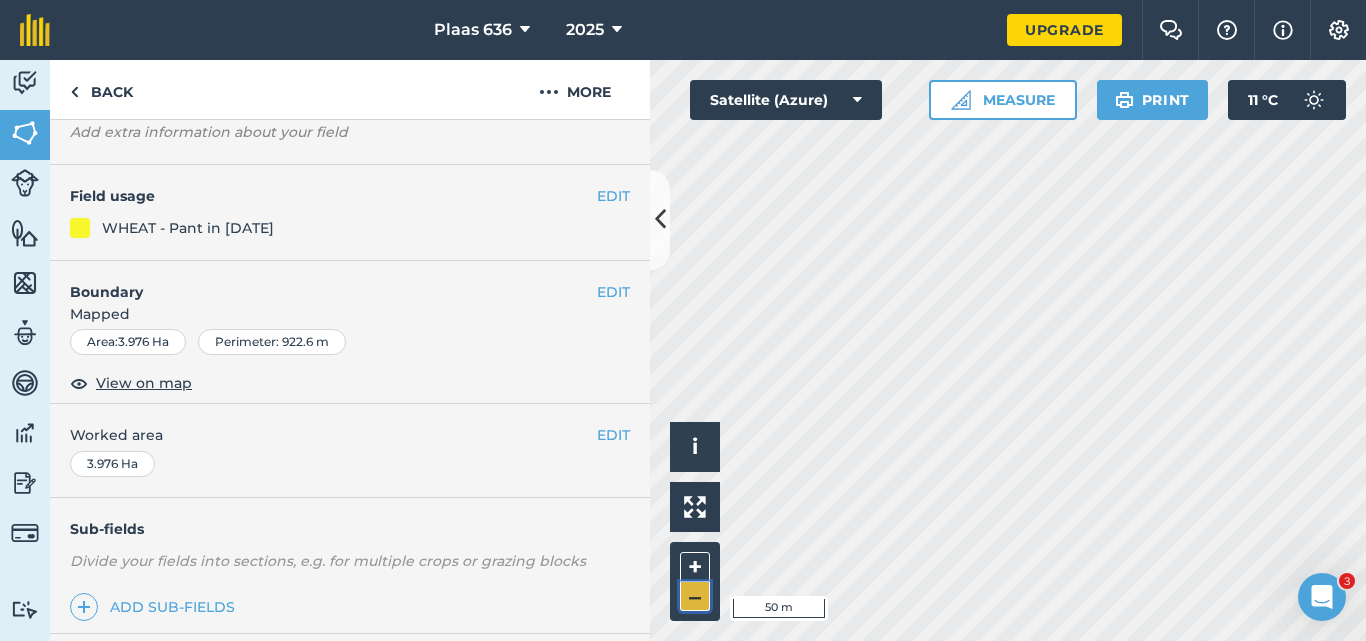 click on "–" at bounding box center [695, 596] 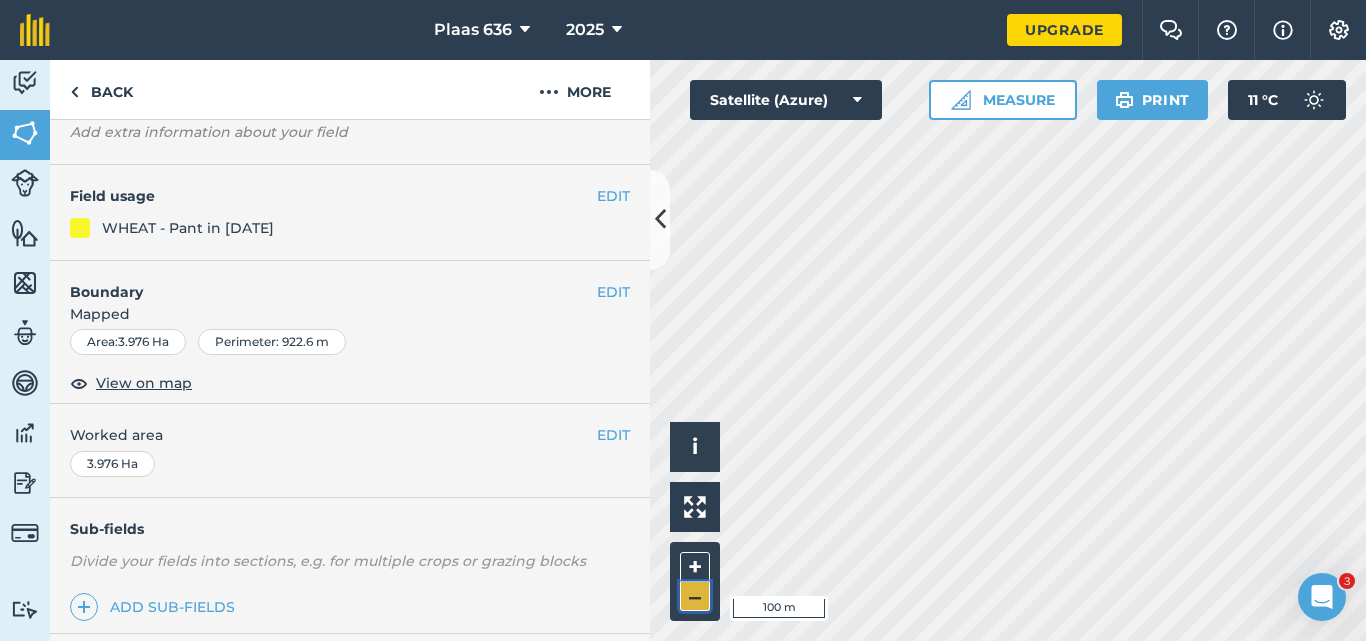 click on "–" at bounding box center [695, 596] 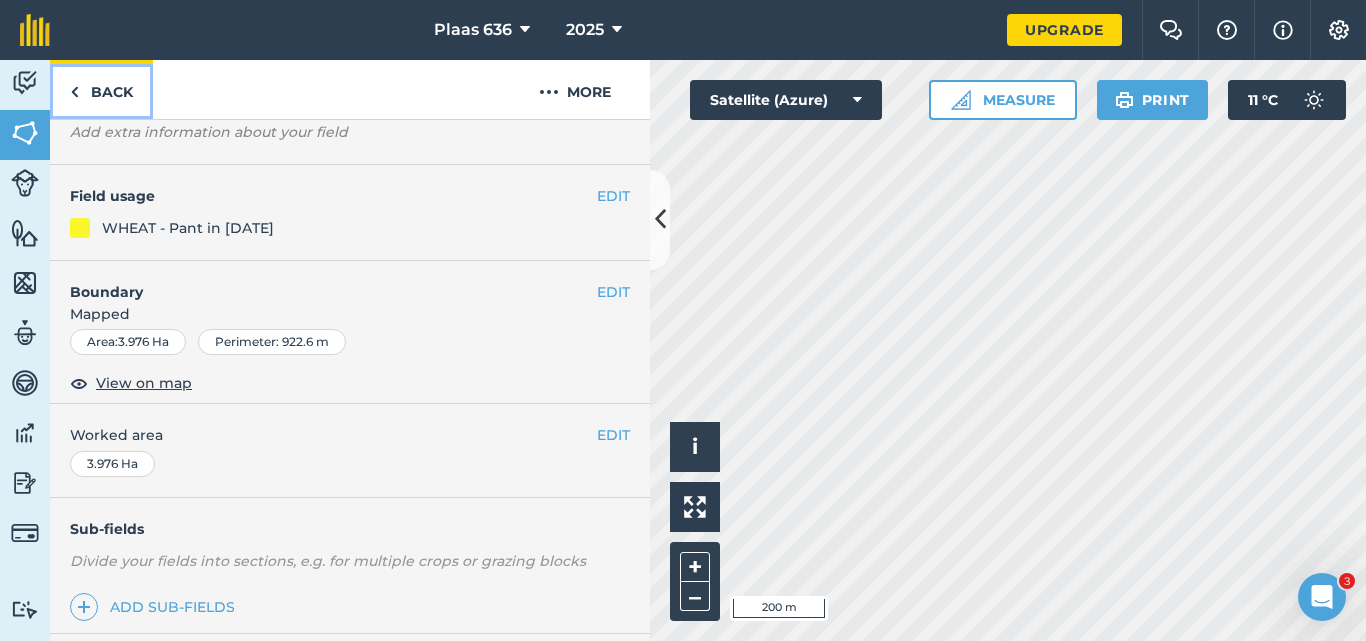 click on "Back" at bounding box center (101, 89) 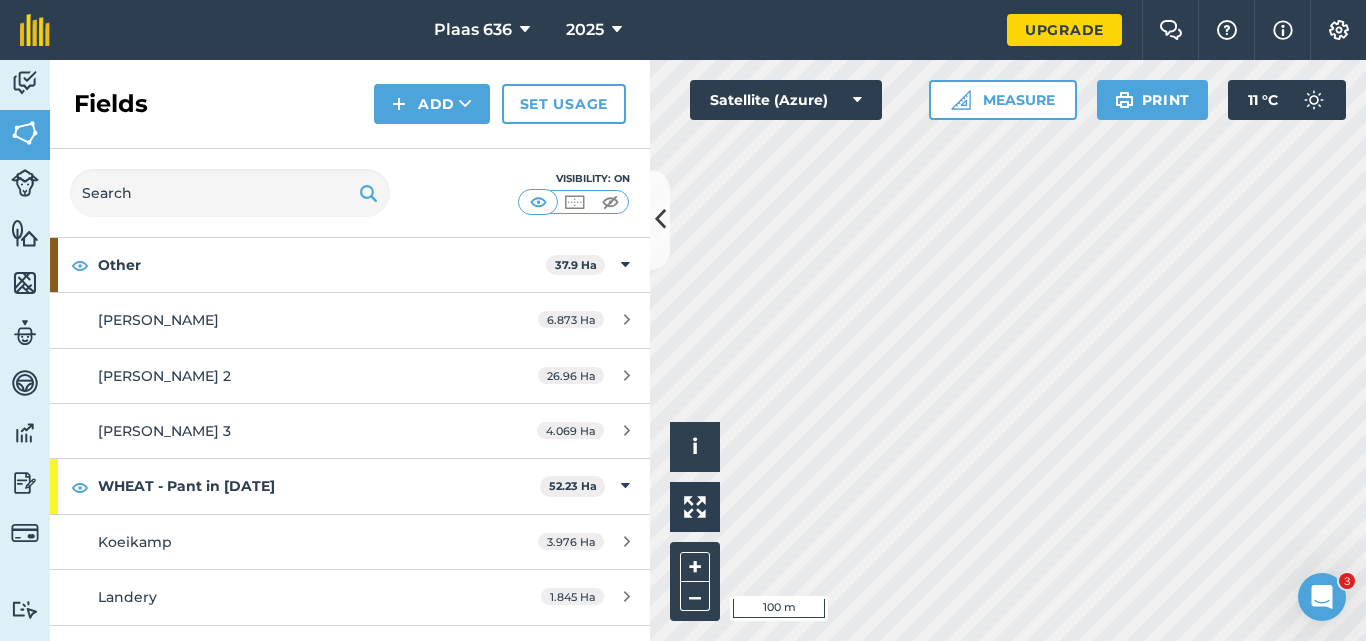 scroll, scrollTop: 120, scrollLeft: 0, axis: vertical 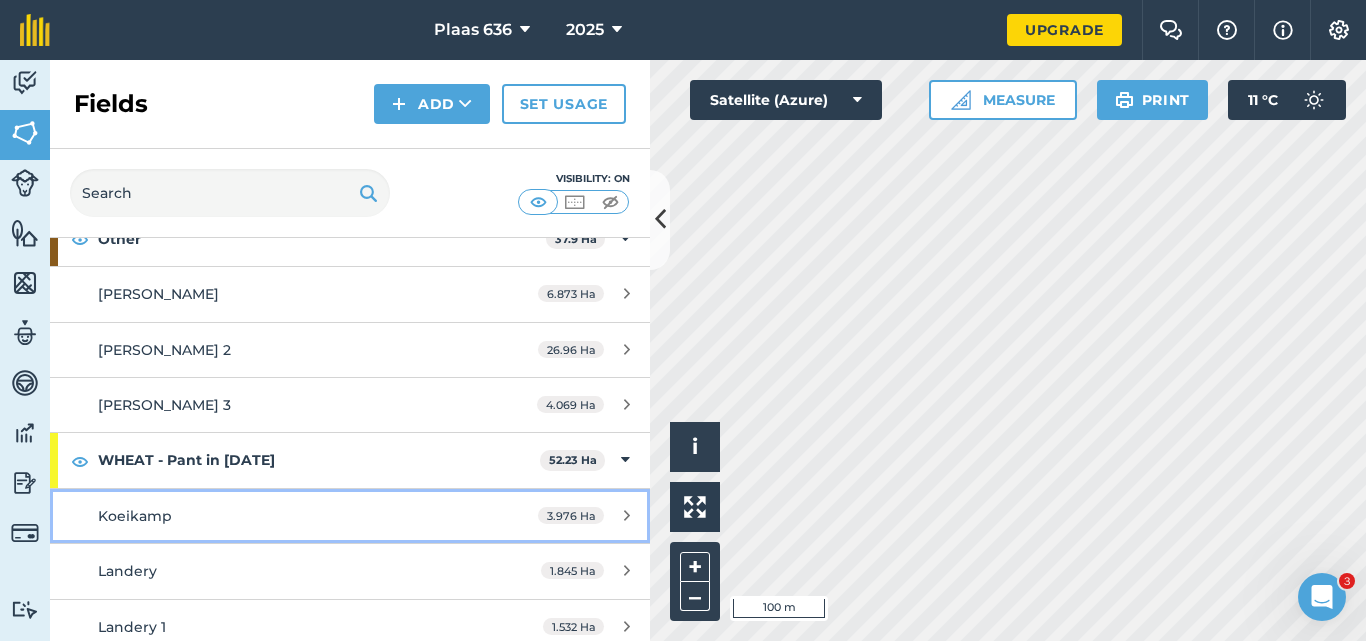 click at bounding box center [627, 515] 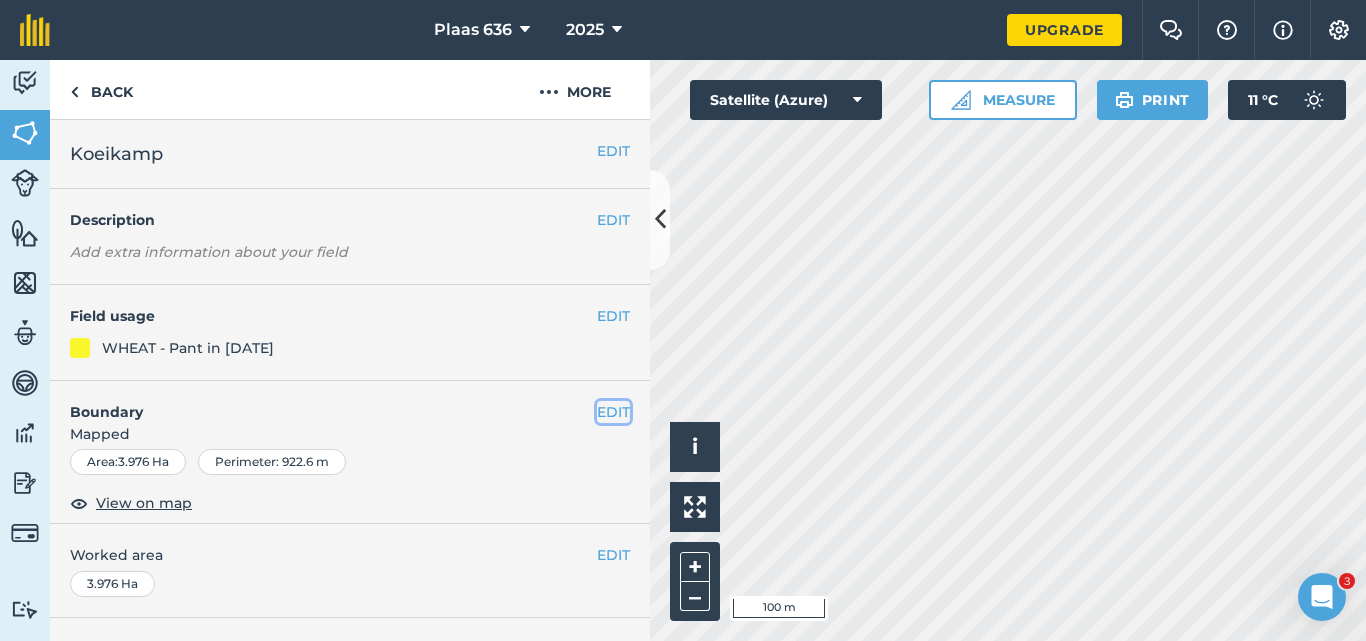 click on "EDIT" at bounding box center [613, 412] 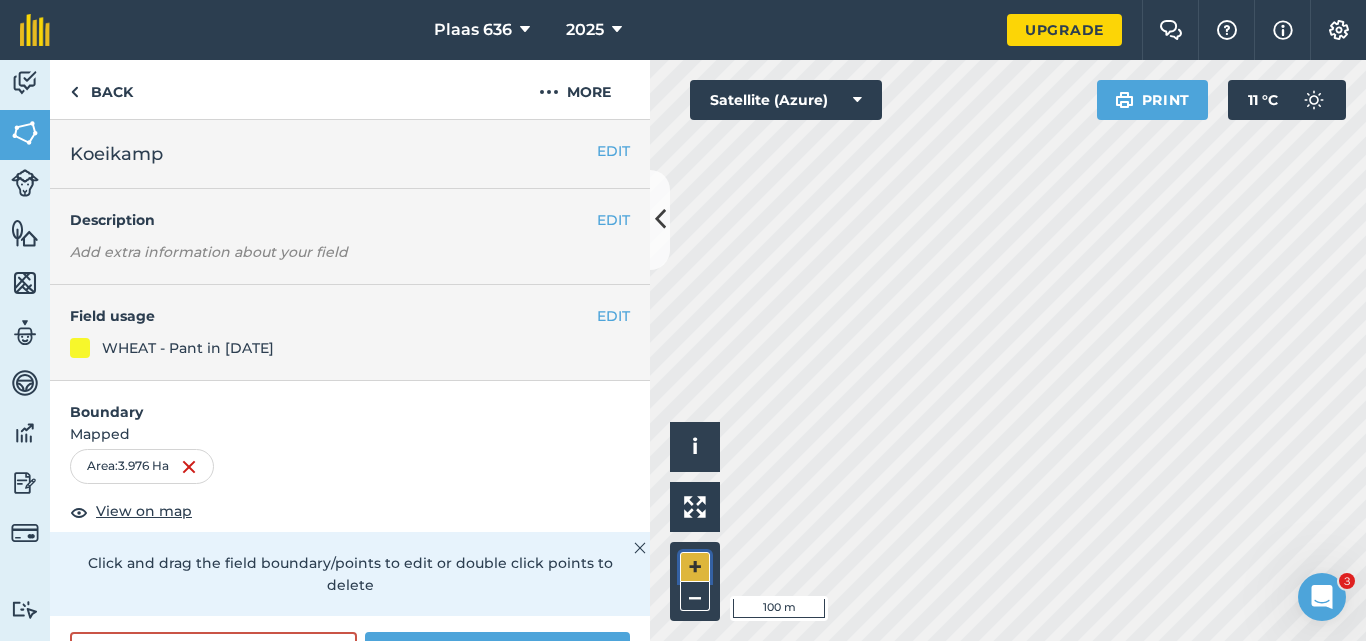 click on "+" at bounding box center [695, 567] 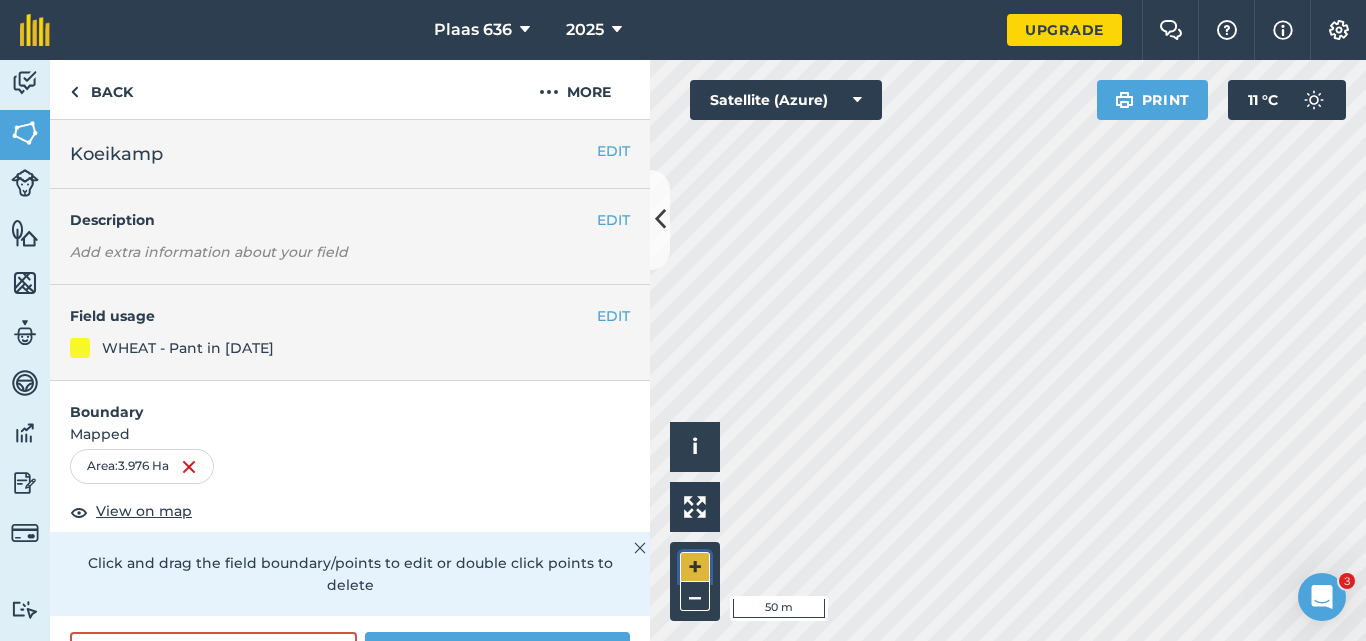 click on "+" at bounding box center (695, 567) 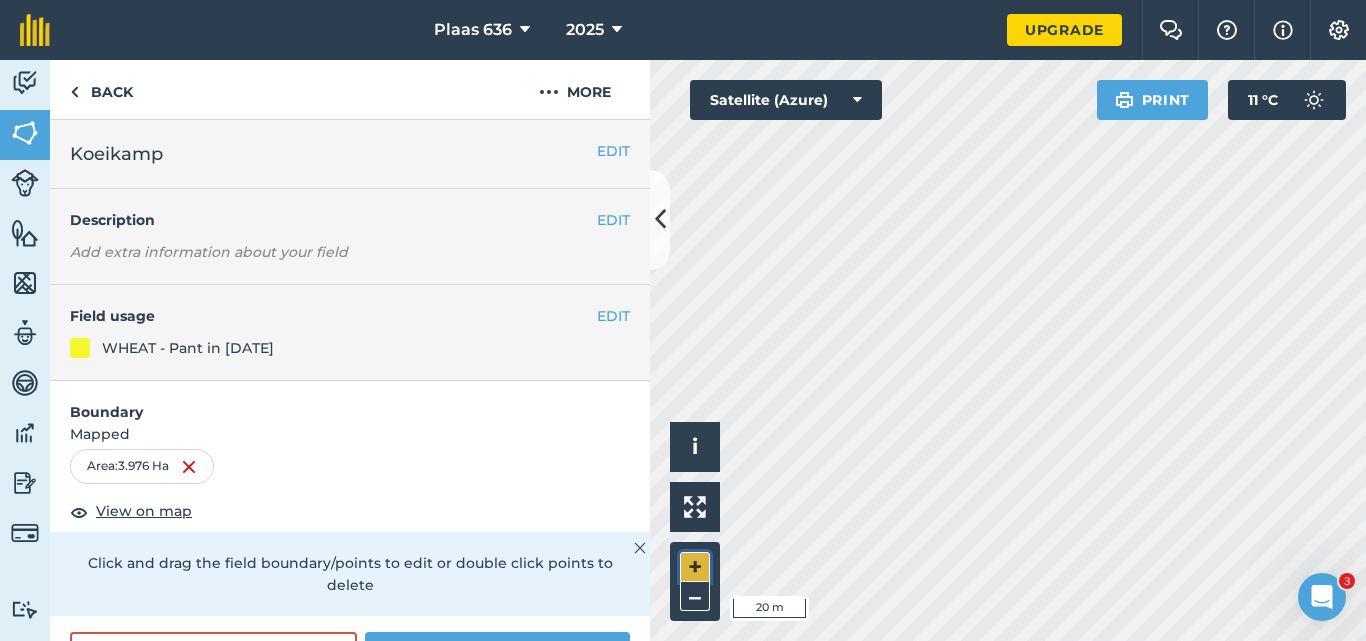 click on "+" at bounding box center (695, 567) 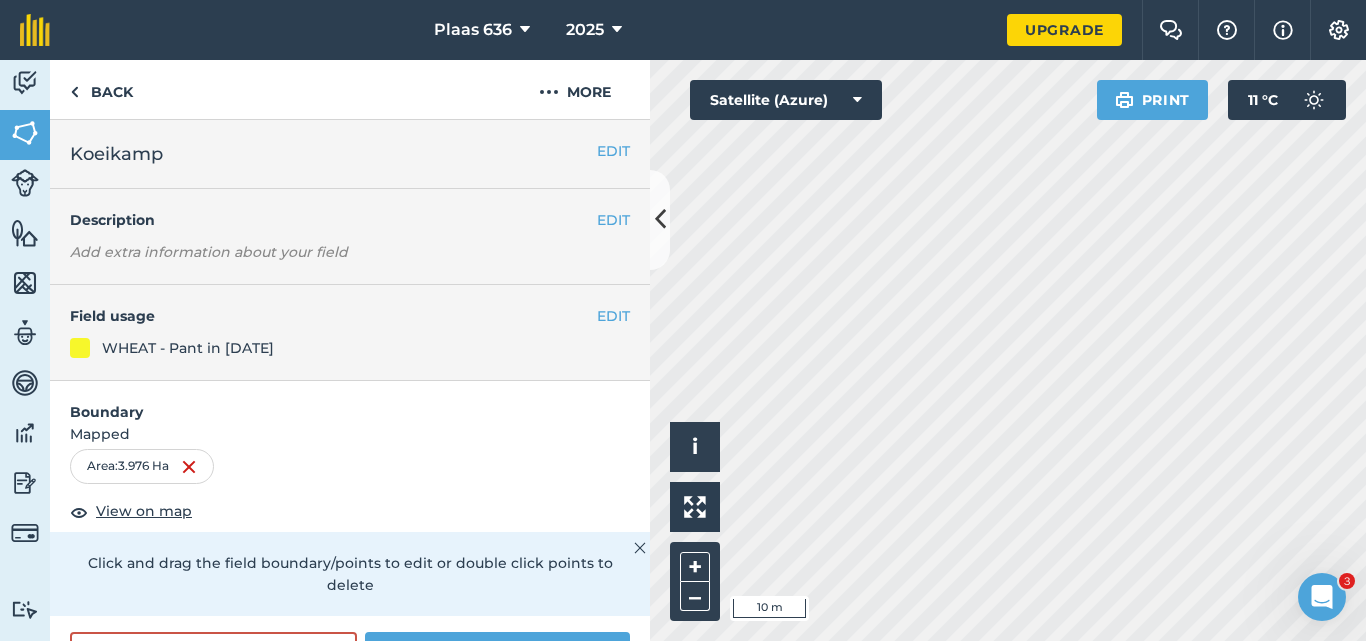 click on "Plaas 636 2025 Upgrade Farm Chat Help Info Settings Map printing is not available on our free plan Please upgrade to our Essentials, Plus or Pro plan to access this feature. Activity Fields Livestock Features Maps Team Vehicles Data Reporting Billing Tutorials Tutorials   Back   More EDIT Koeikamp EDIT Description Add extra information about your field EDIT Field usage WHEAT - Pant in [DATE] Boundary   Mapped Area :  3.976   Ha   View on map Click and drag the field boundary/points to edit or double click points to delete Cancel Save EDIT Worked area 3.976   Ha Sub-fields   Divide your fields into sections, e.g. for multiple crops or grazing blocks   Add sub-fields Add field job Add note   Field Health To-Do Field History Reports There are no outstanding tasks for this field. Click to start drawing i © 2025 TomTom, Microsoft 10 m + – Satellite (Azure) Print 11   ° C
3" at bounding box center [683, 320] 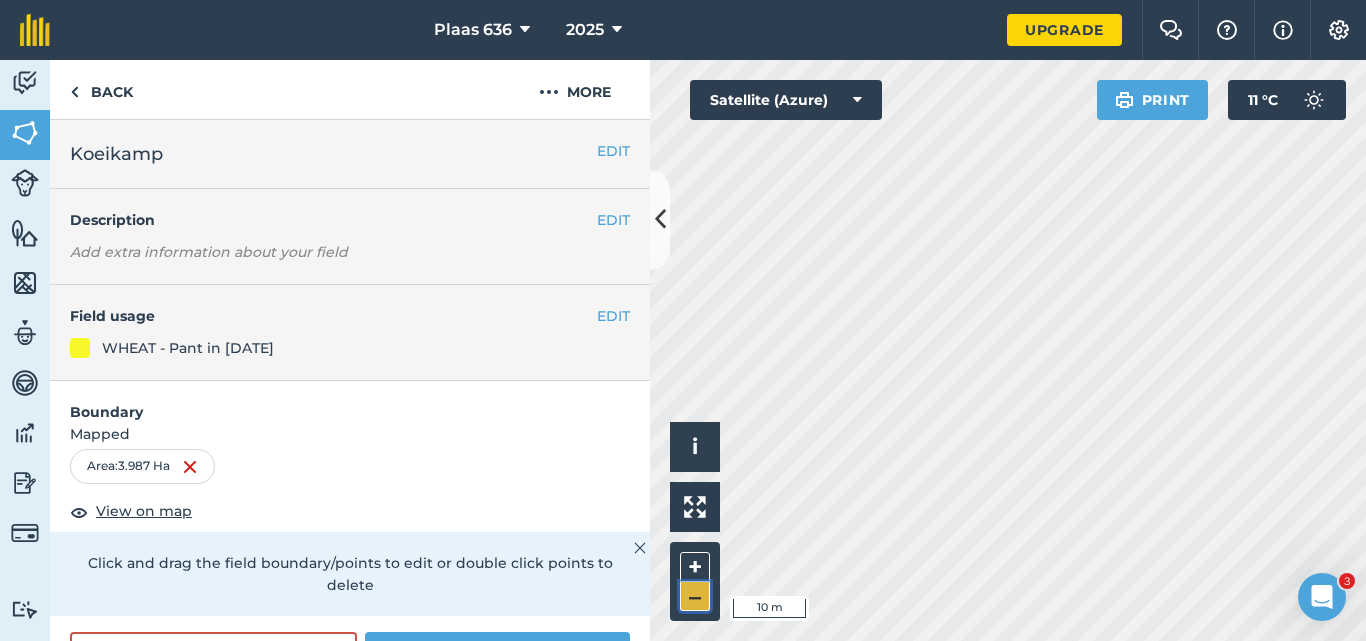 click on "–" at bounding box center (695, 596) 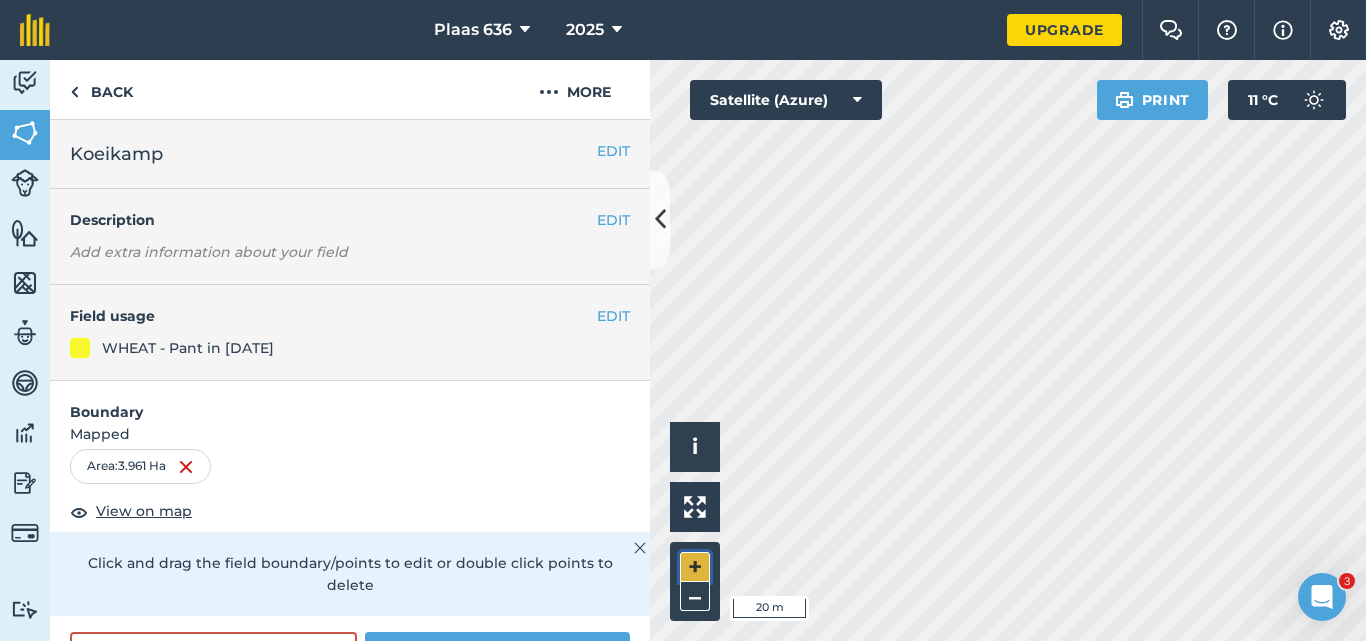 click on "+" at bounding box center [695, 567] 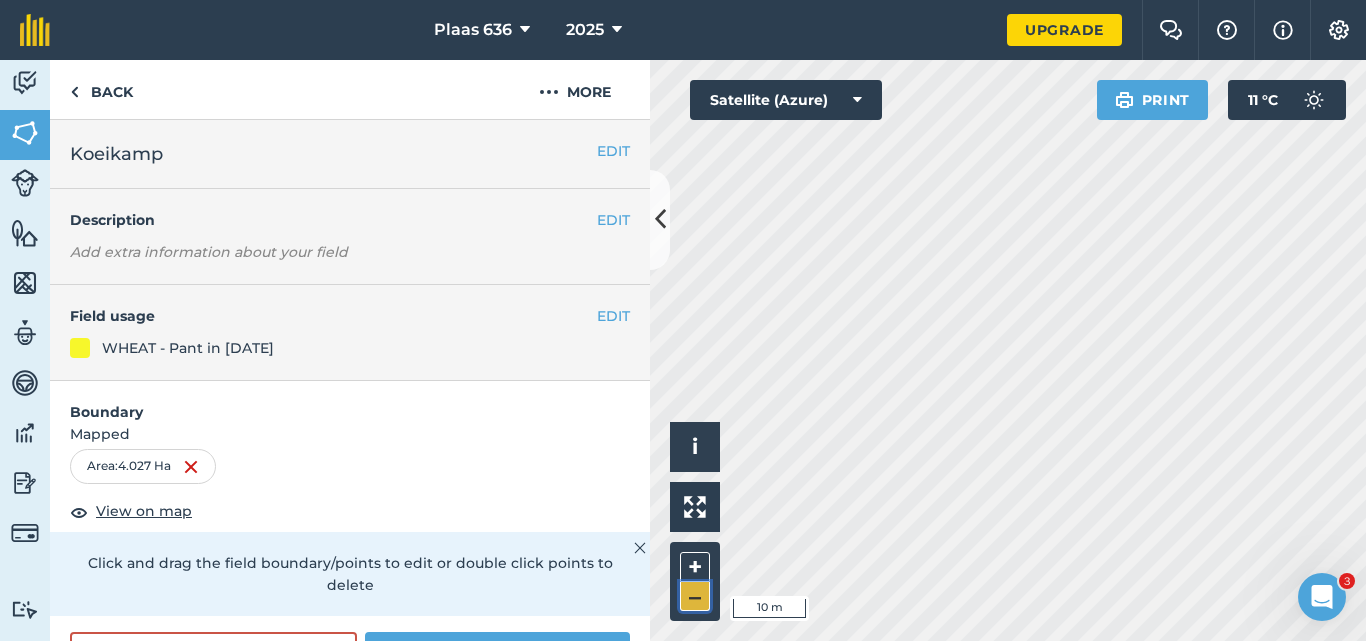 click on "–" at bounding box center [695, 596] 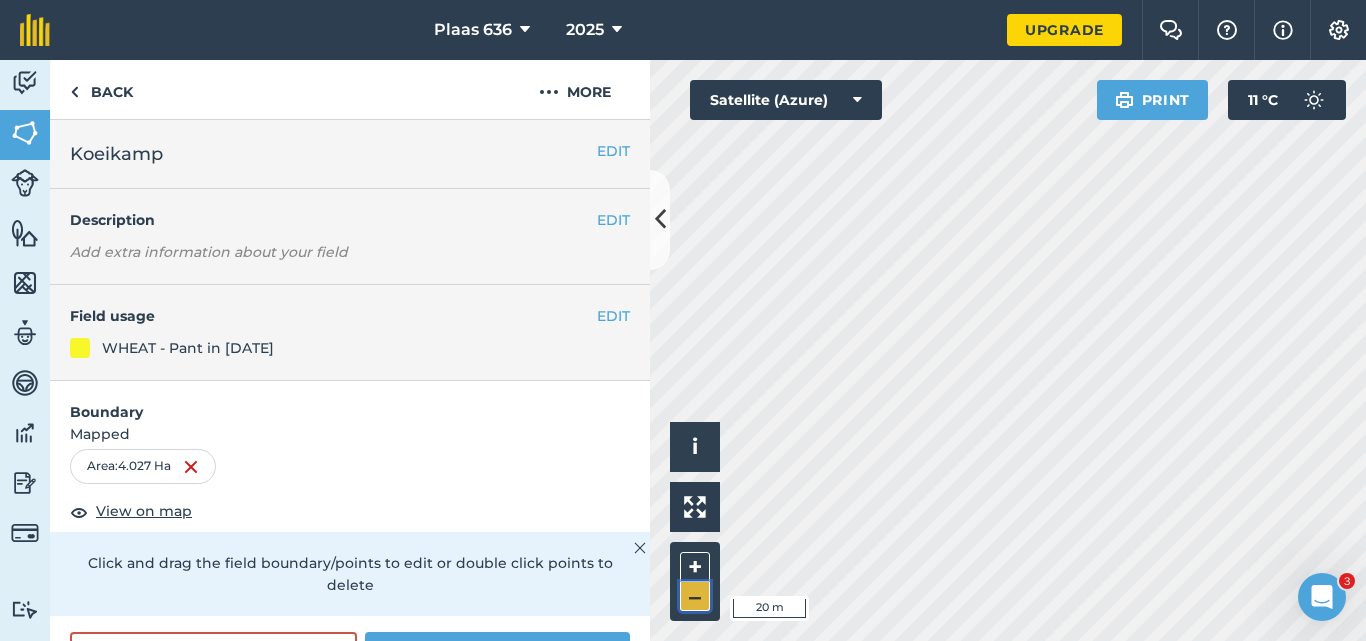 click on "–" at bounding box center [695, 596] 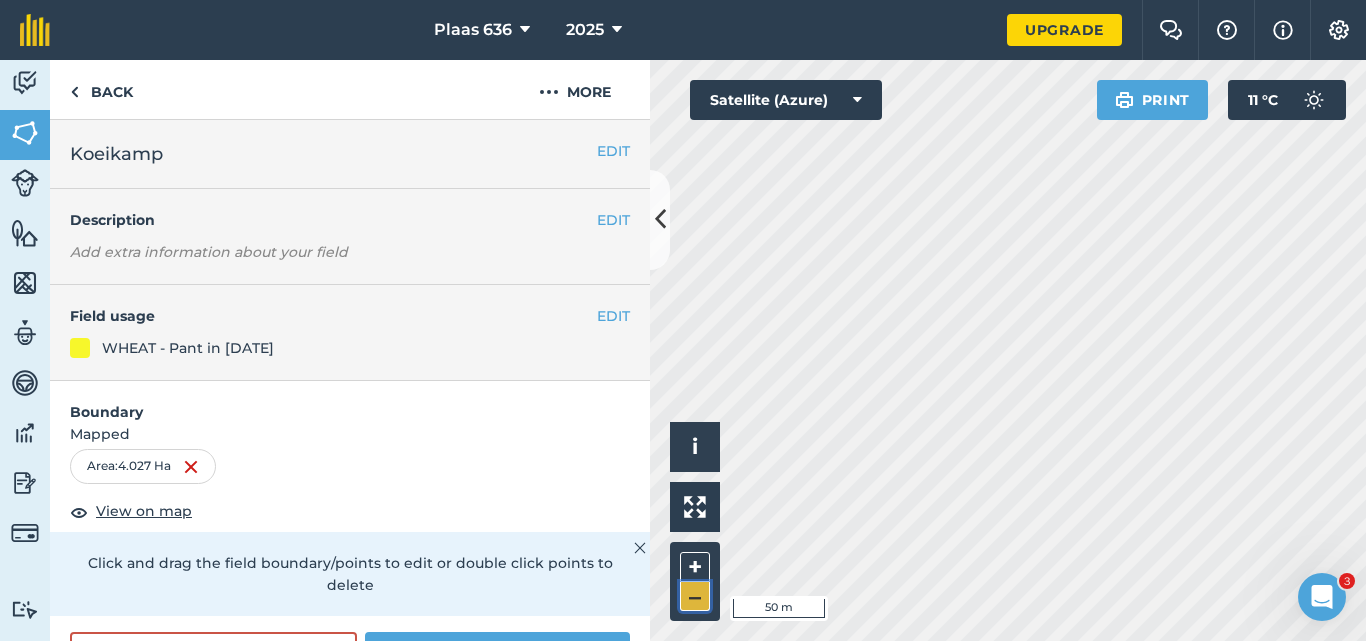 click on "–" at bounding box center (695, 596) 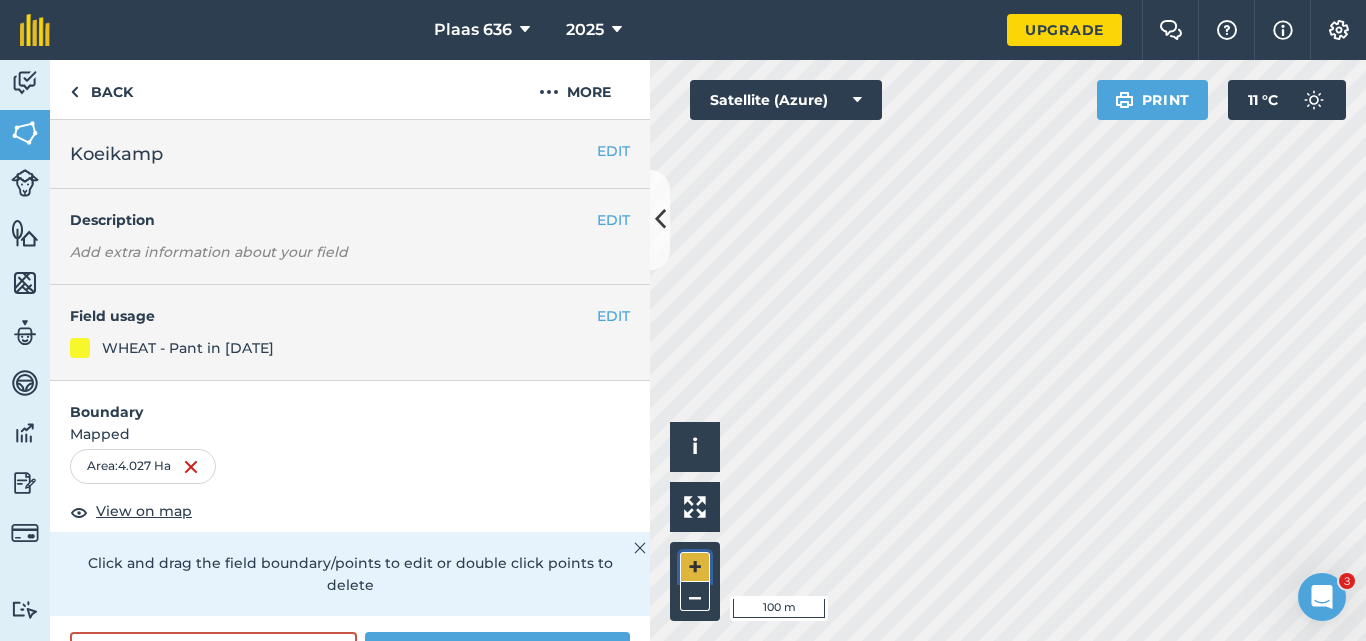 click on "+" at bounding box center [695, 567] 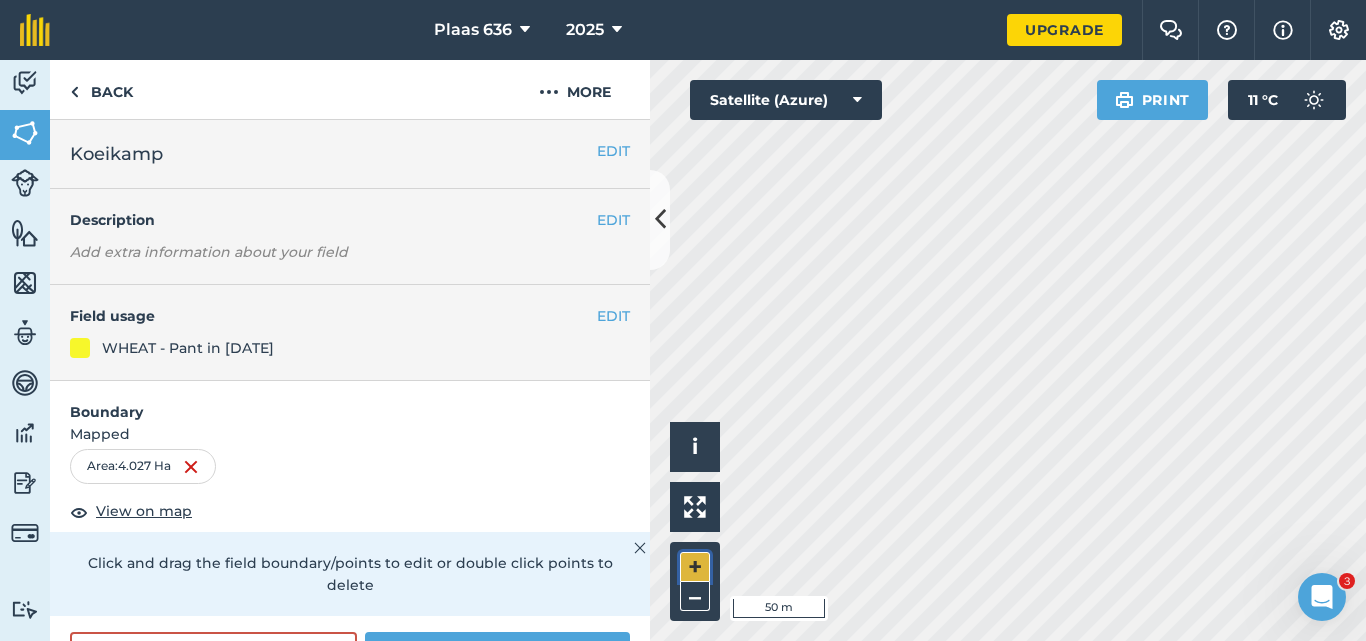 click on "+" at bounding box center (695, 567) 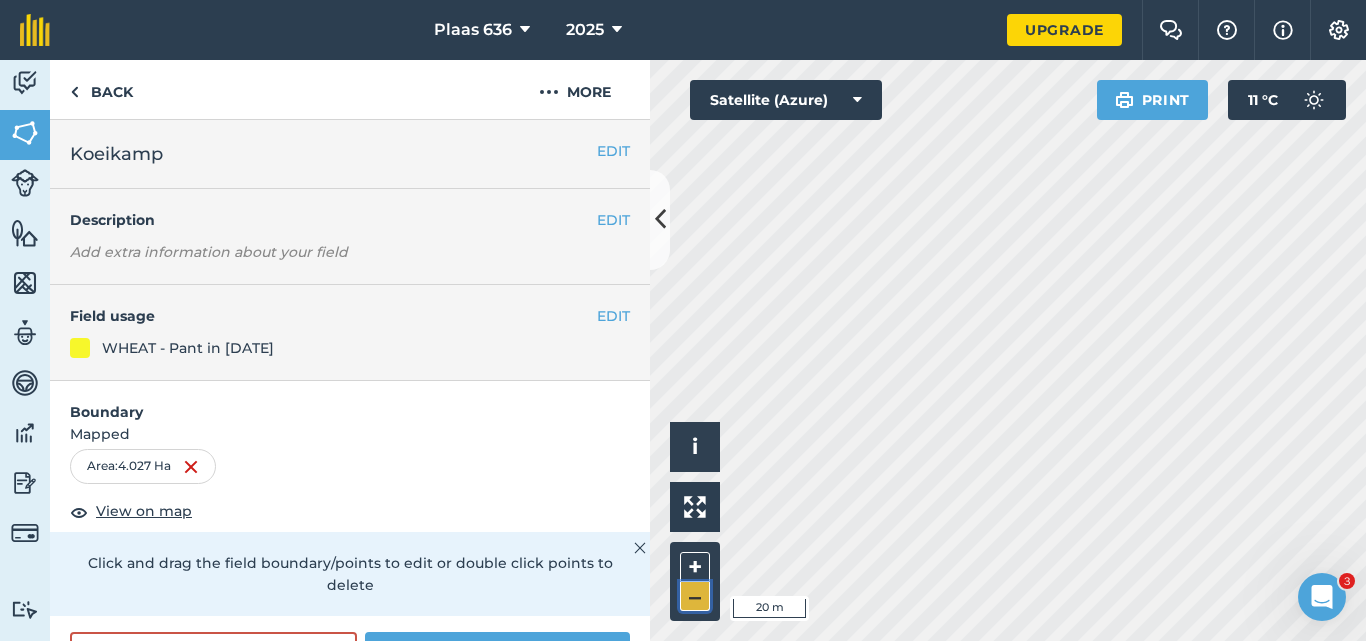click on "–" at bounding box center (695, 596) 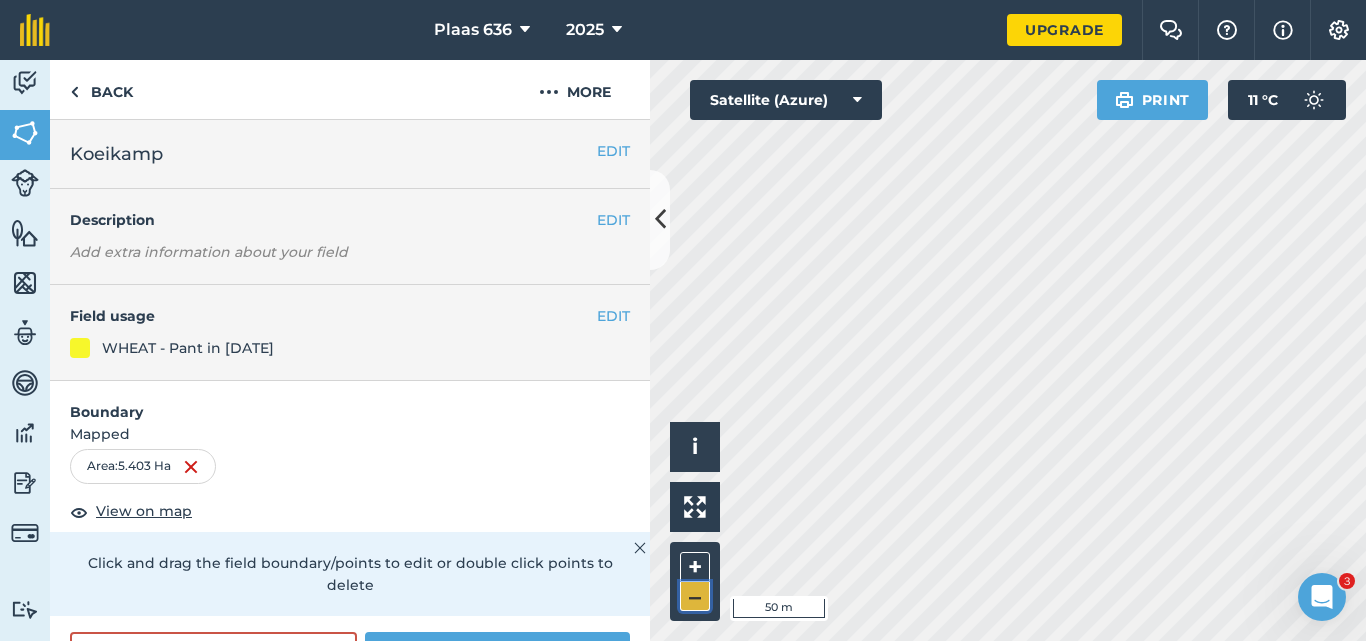 click on "–" at bounding box center (695, 596) 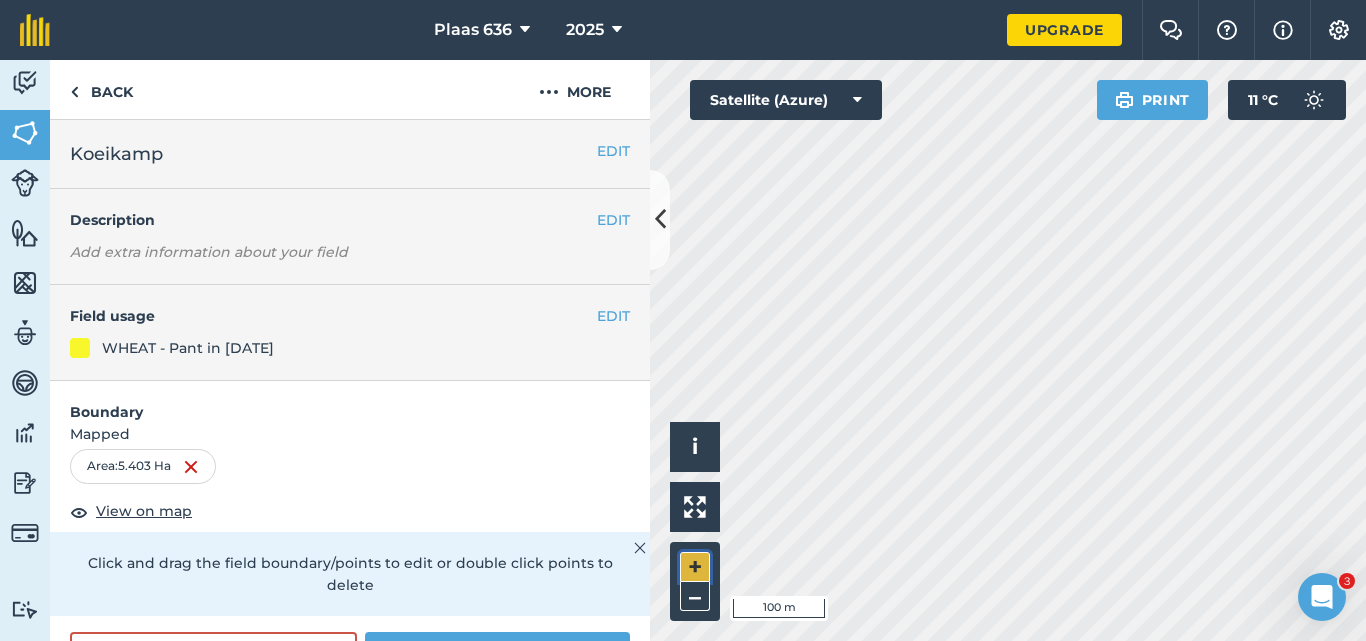 click on "+" at bounding box center [695, 567] 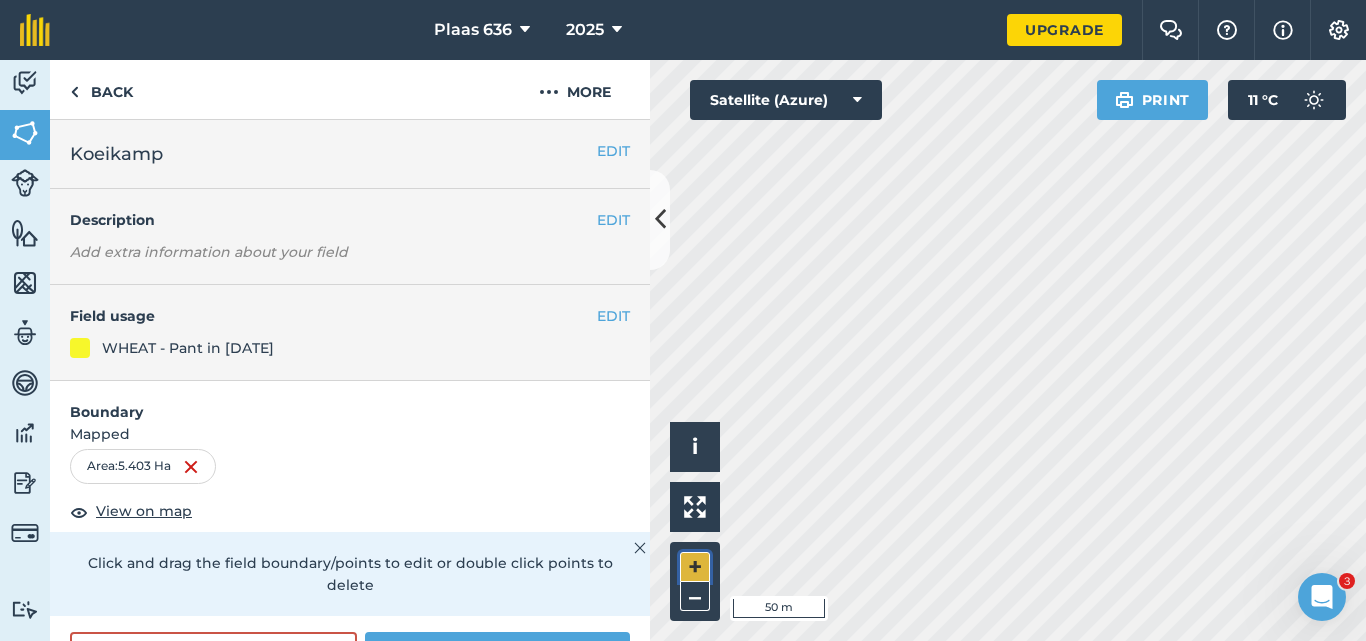 click on "+" at bounding box center [695, 567] 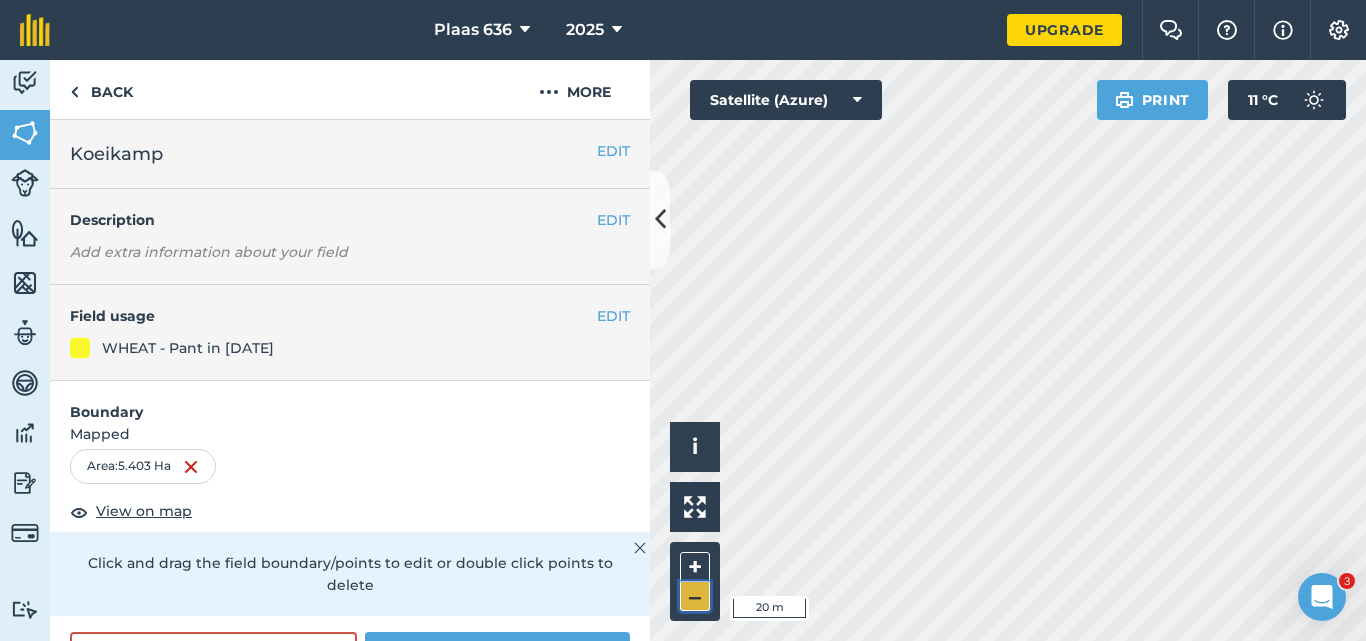 click on "–" at bounding box center (695, 596) 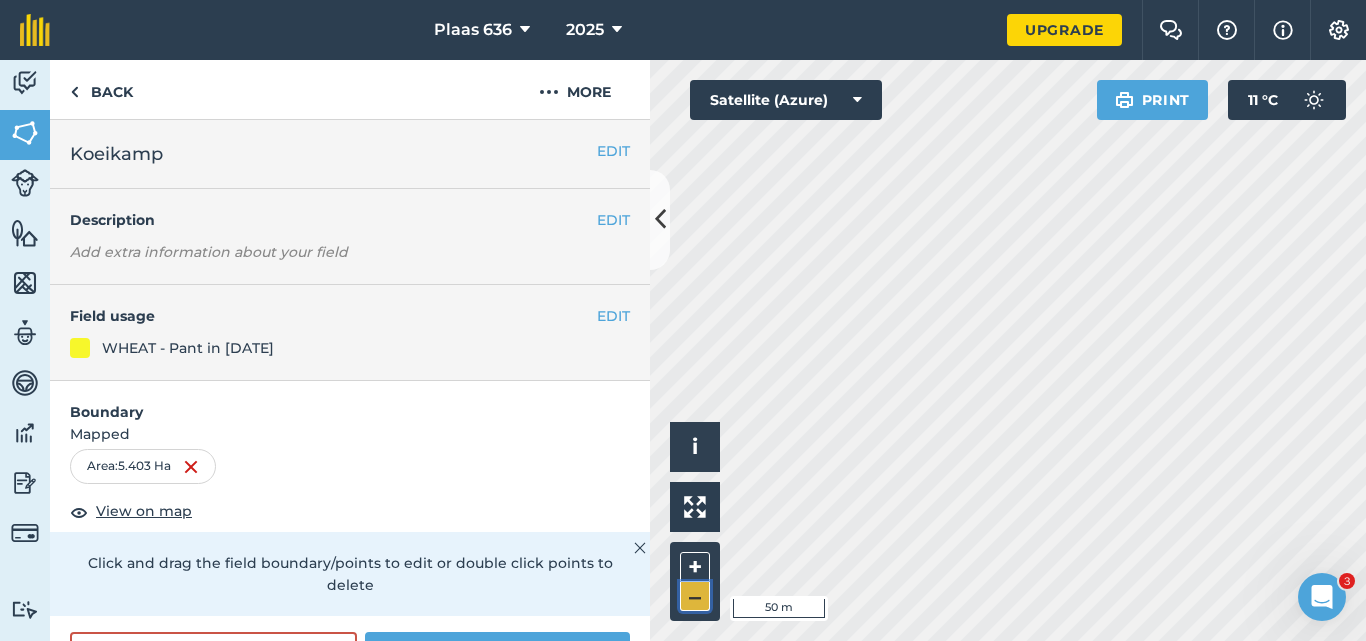click on "–" at bounding box center (695, 596) 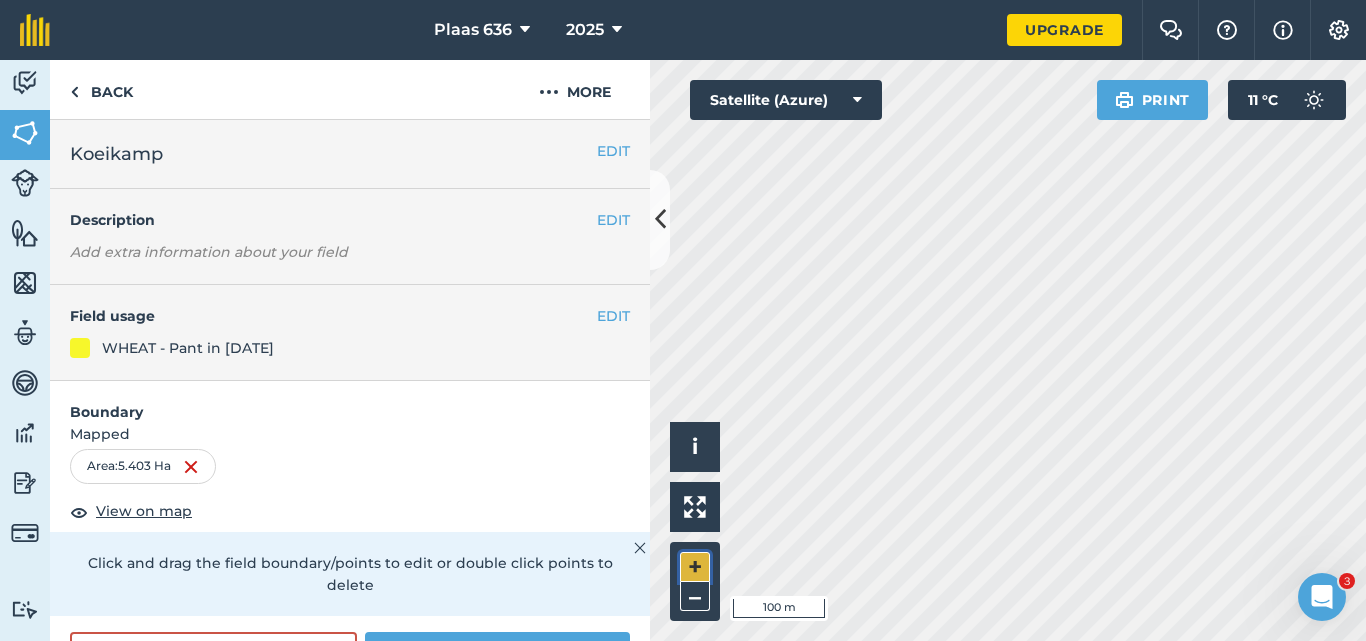 click on "+" at bounding box center [695, 567] 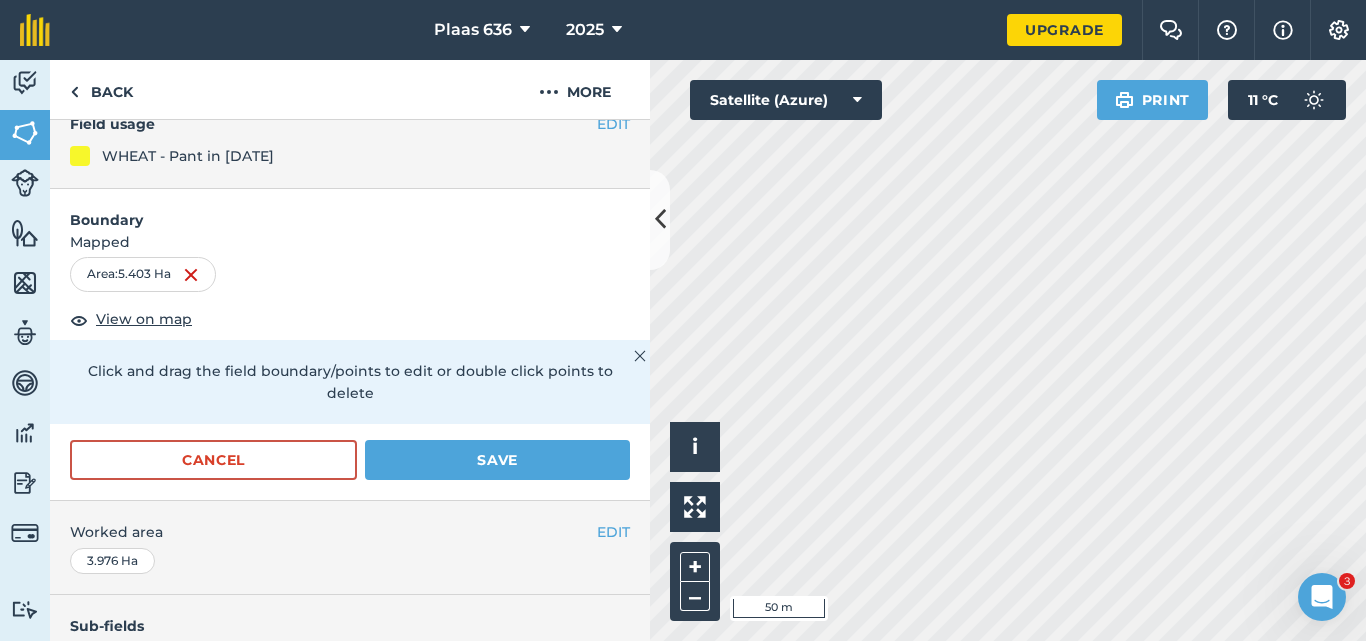 scroll, scrollTop: 194, scrollLeft: 0, axis: vertical 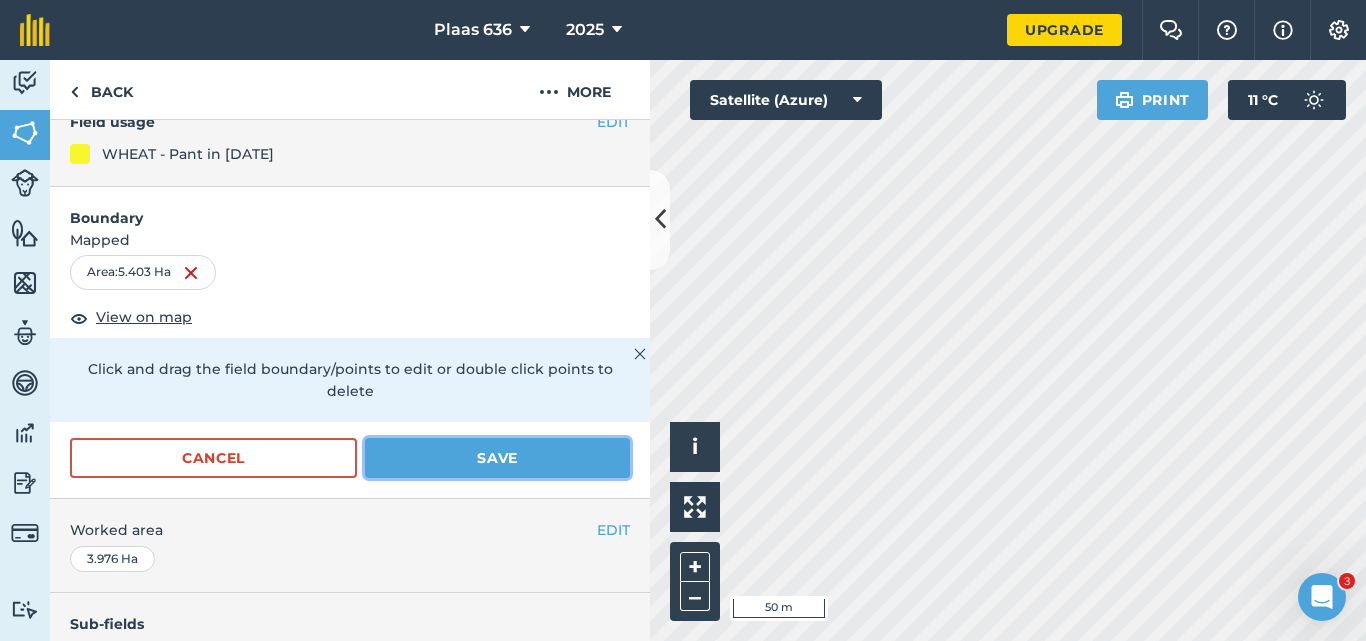 click on "Save" at bounding box center (497, 458) 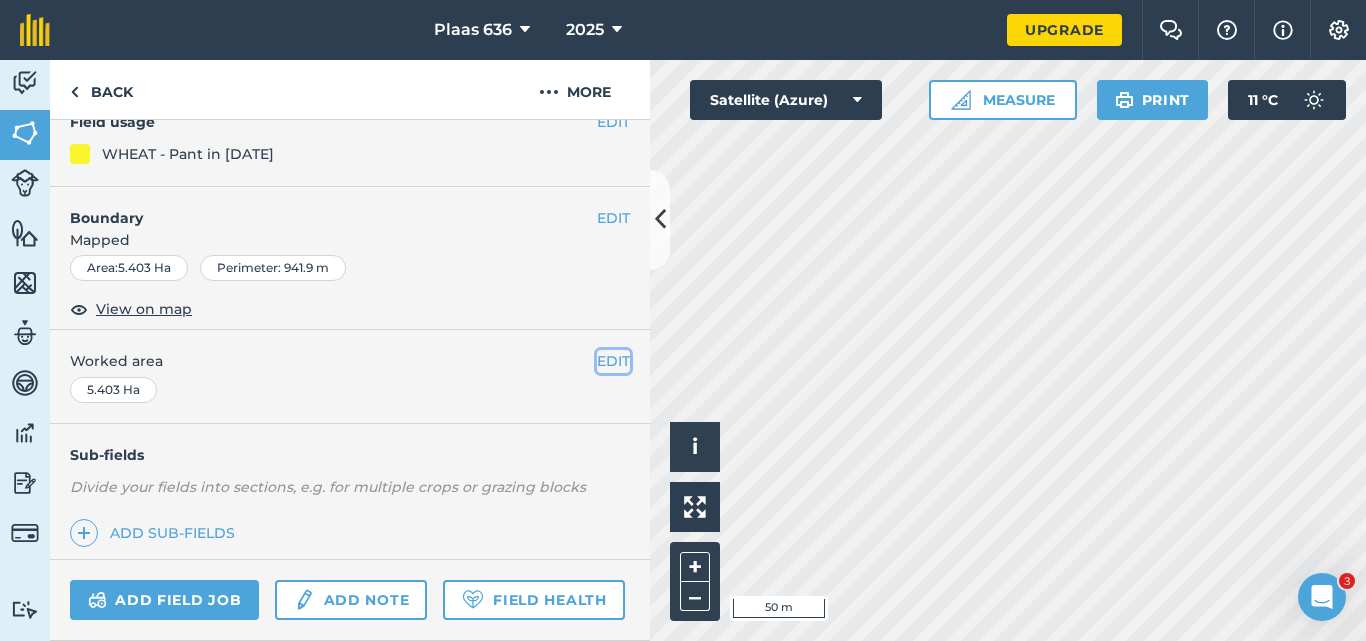 click on "EDIT" at bounding box center [613, 361] 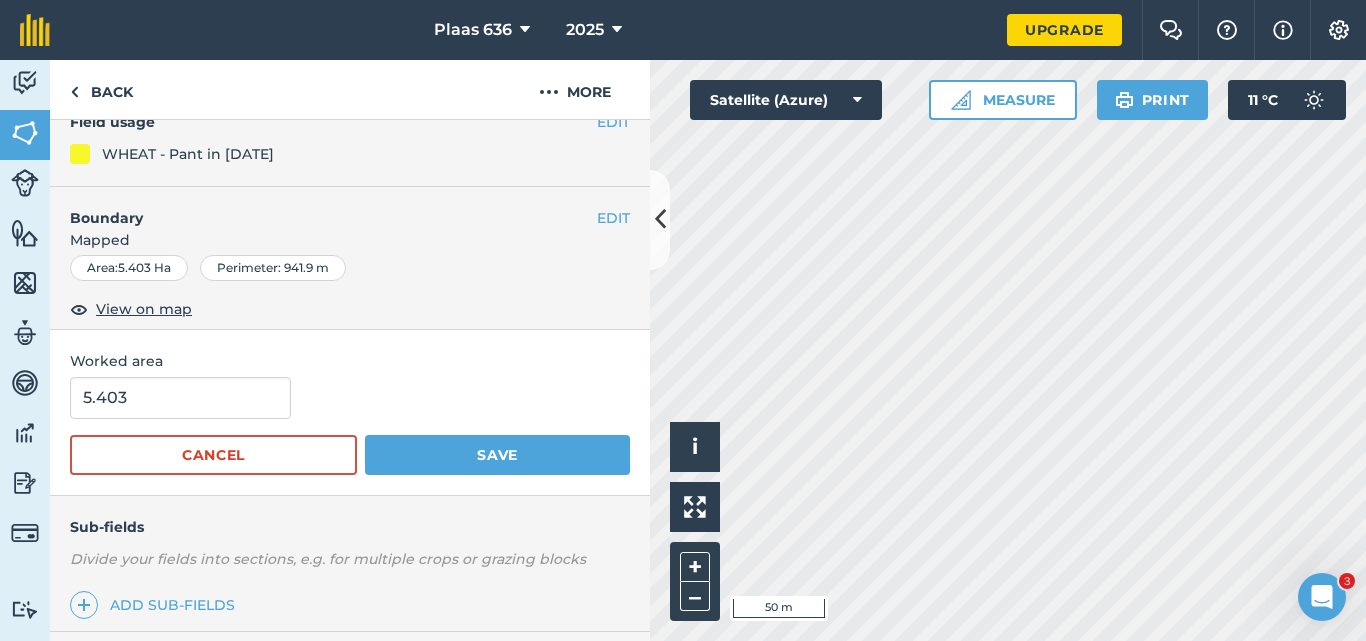 click on "Perimeter :   941.9   m" at bounding box center [273, 268] 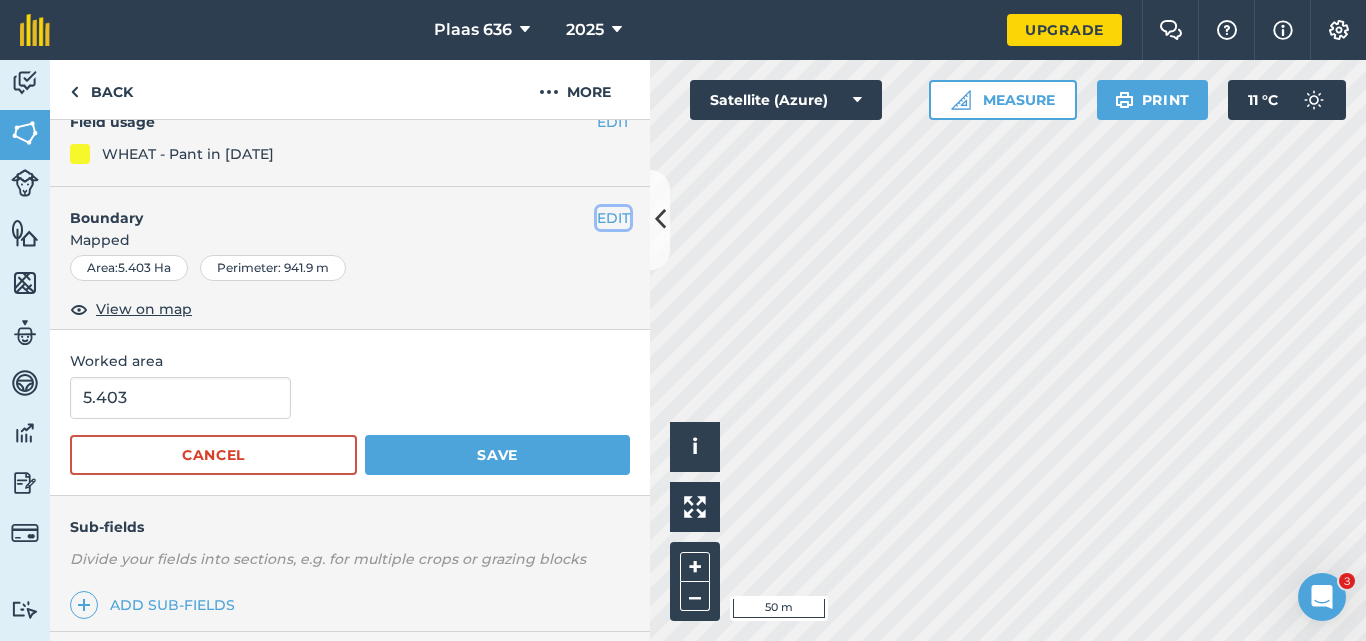 click on "EDIT" at bounding box center [613, 218] 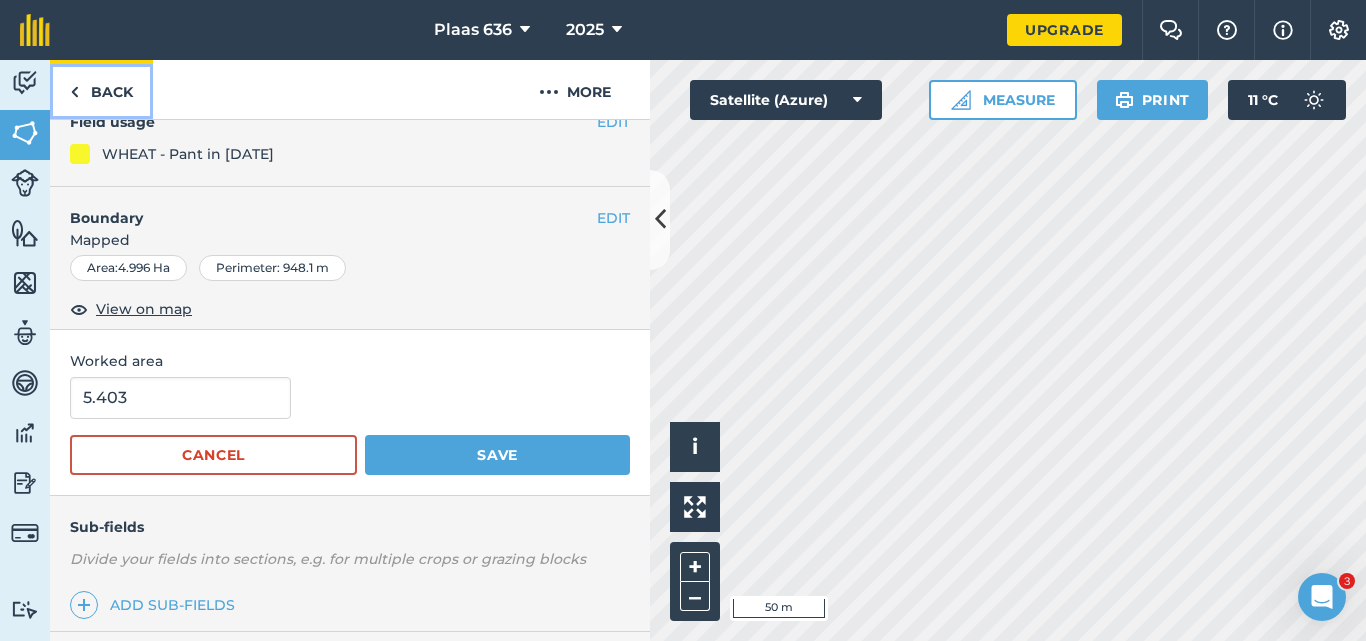click on "Back" at bounding box center (101, 89) 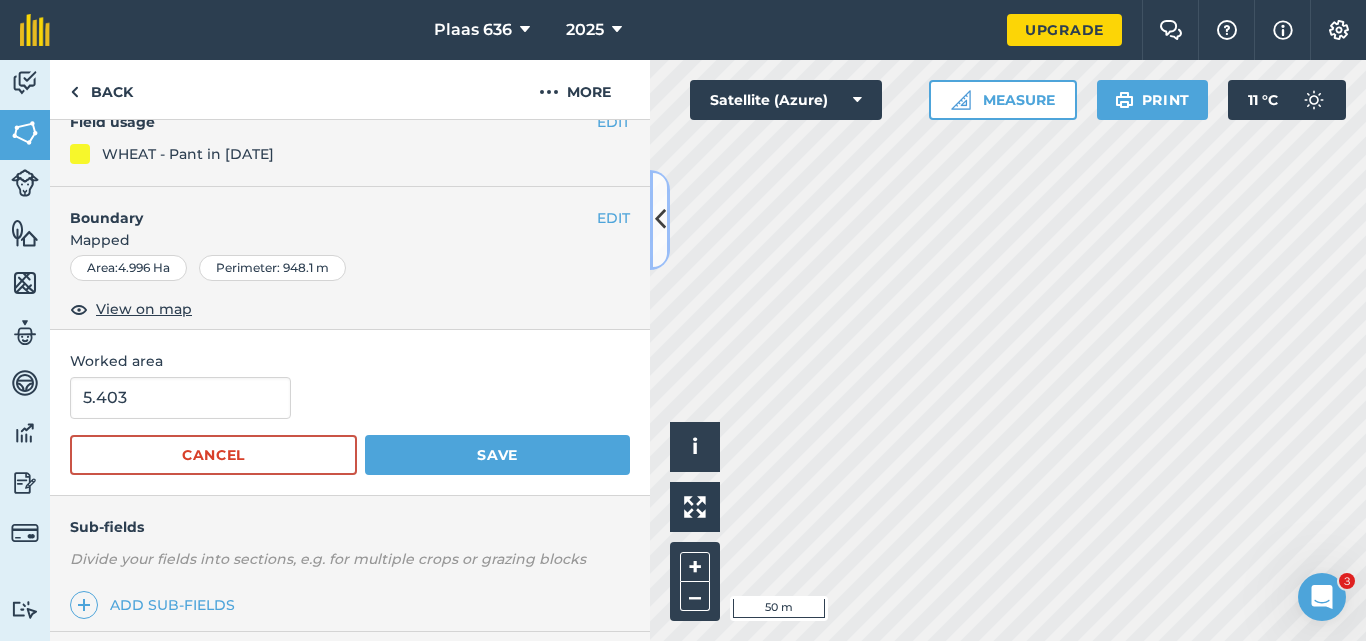 click at bounding box center [660, 220] 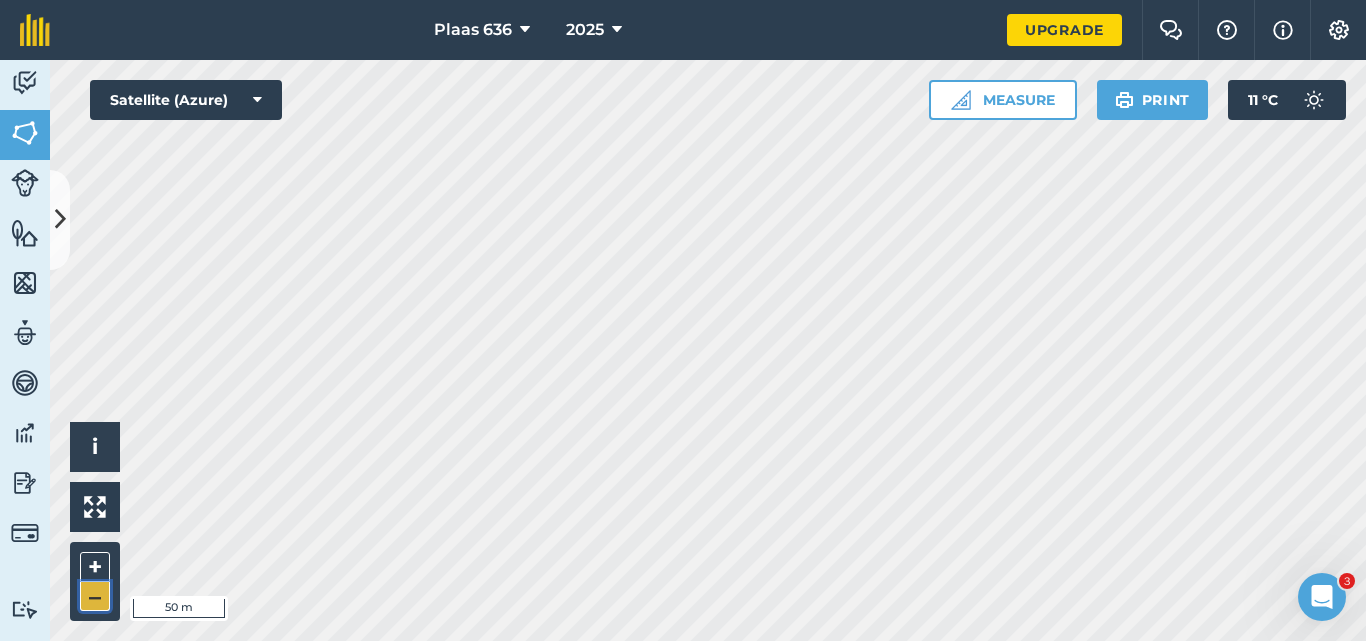 click on "–" at bounding box center (95, 596) 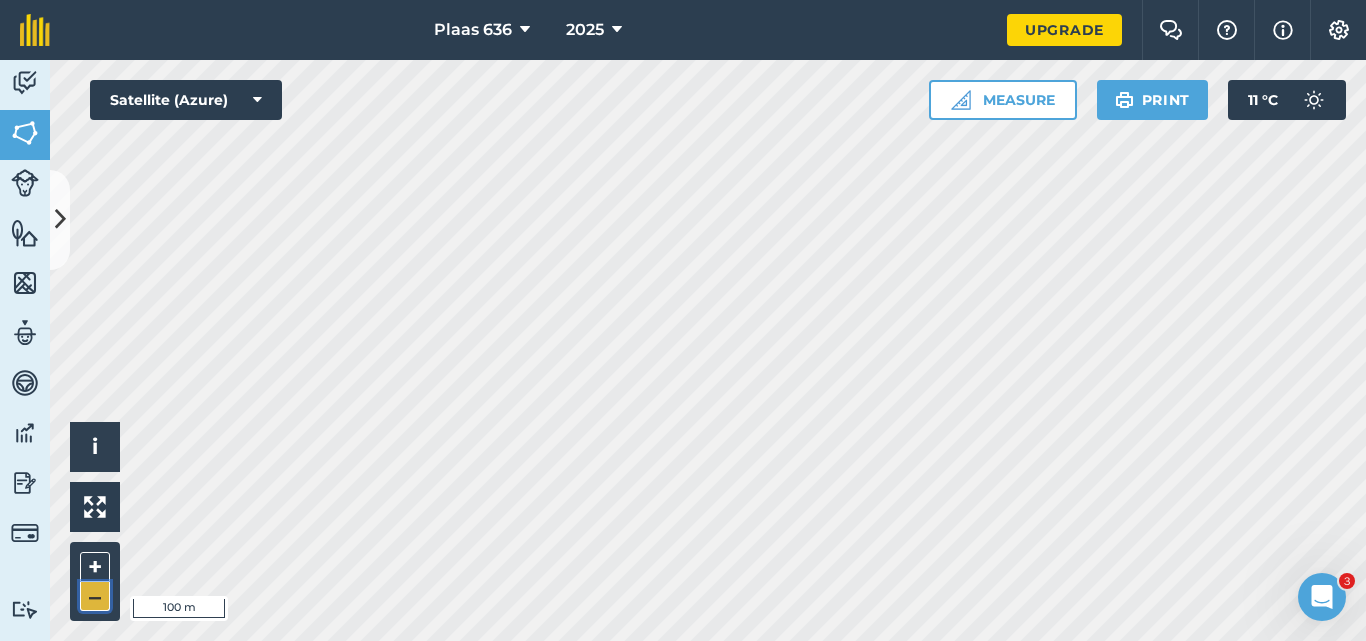click on "–" at bounding box center (95, 596) 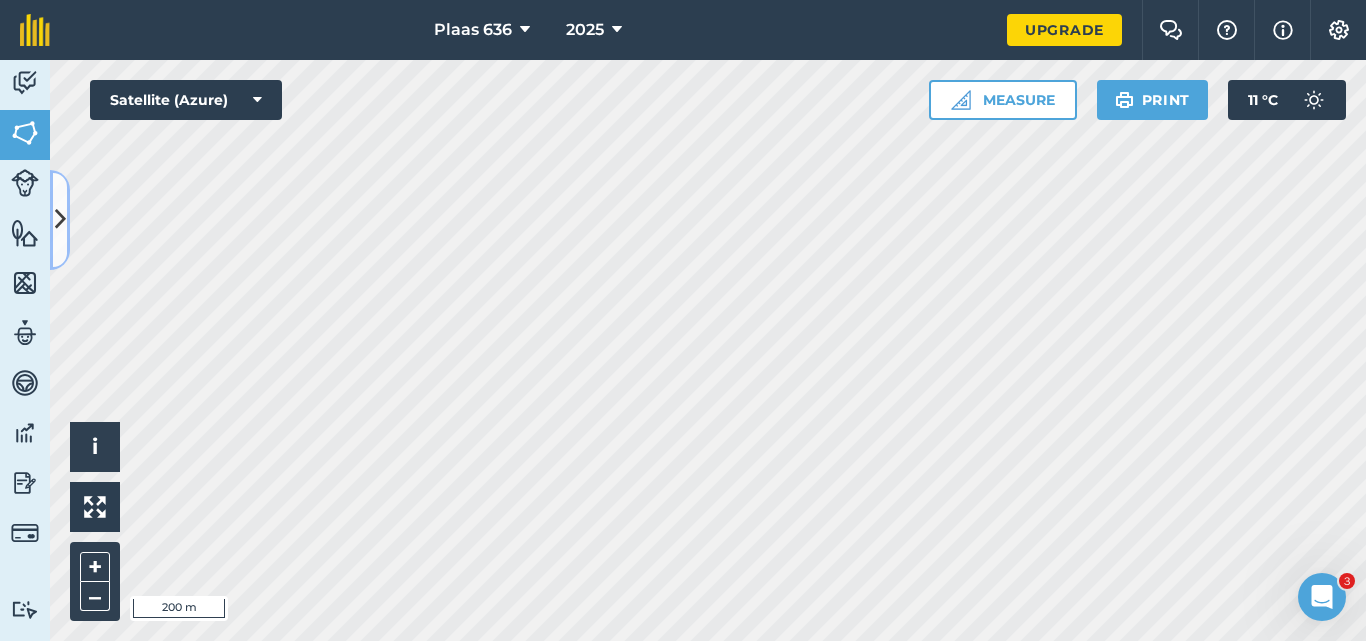 click at bounding box center [60, 219] 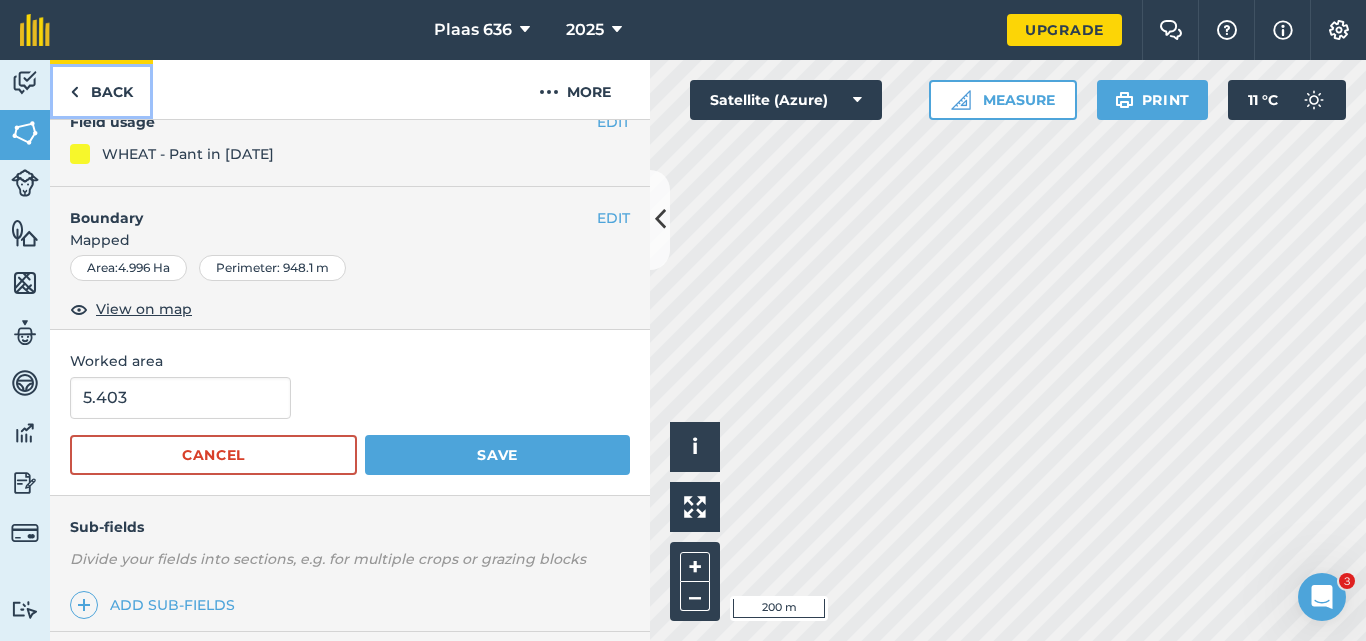 click on "Back" at bounding box center [101, 89] 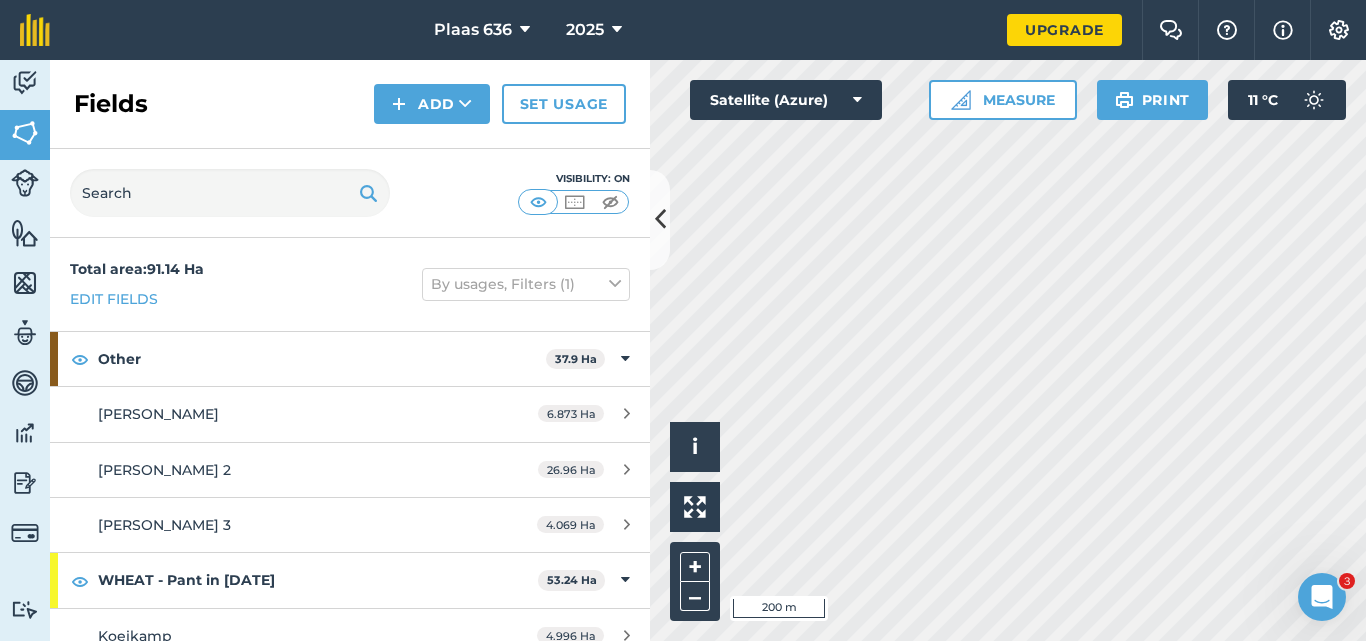 scroll, scrollTop: 50, scrollLeft: 0, axis: vertical 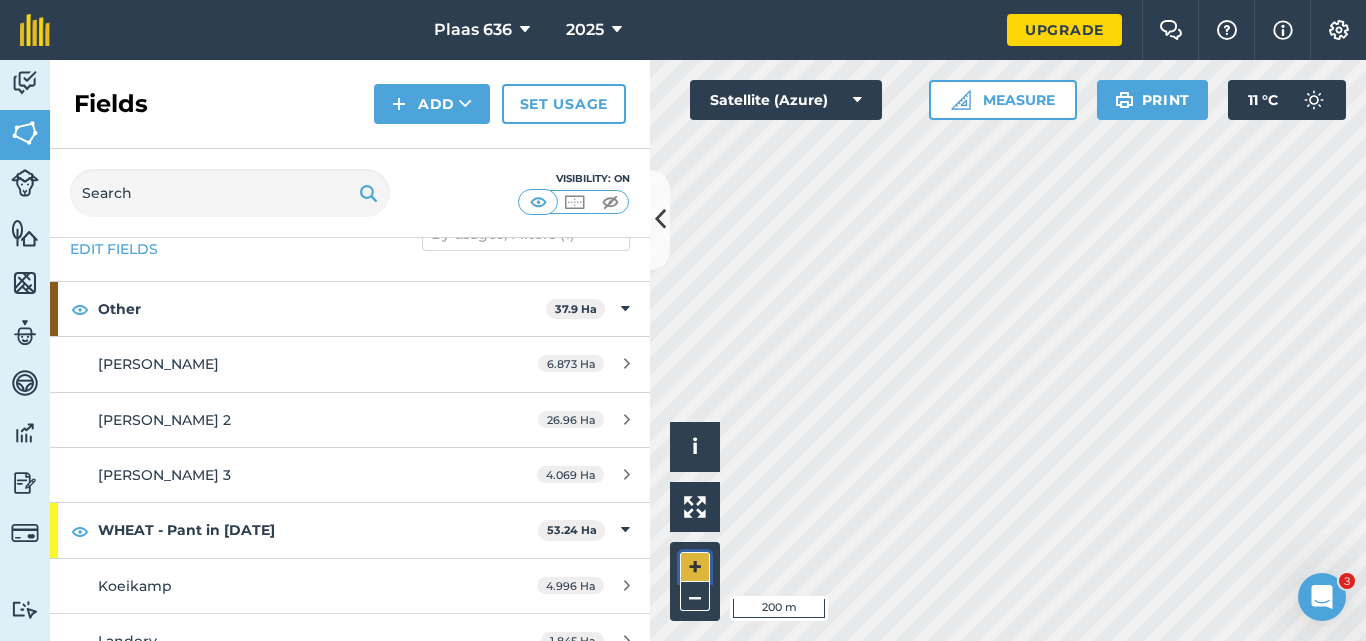 click on "+" at bounding box center (695, 567) 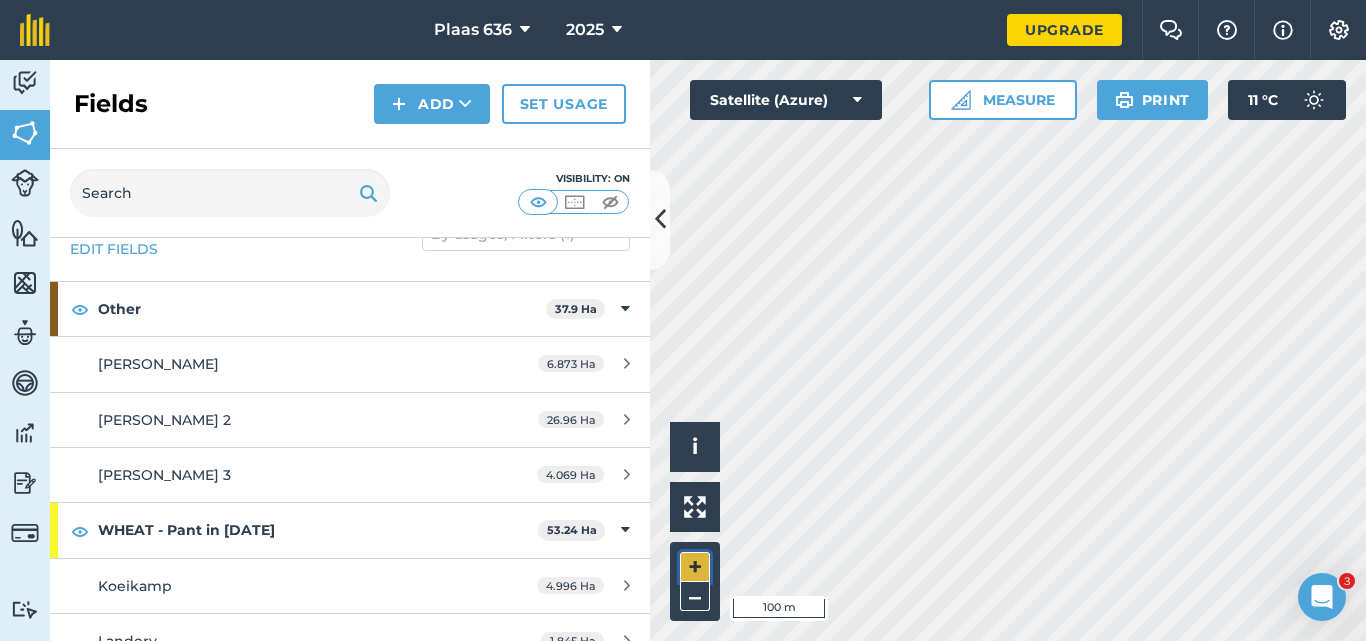 click on "+" at bounding box center [695, 567] 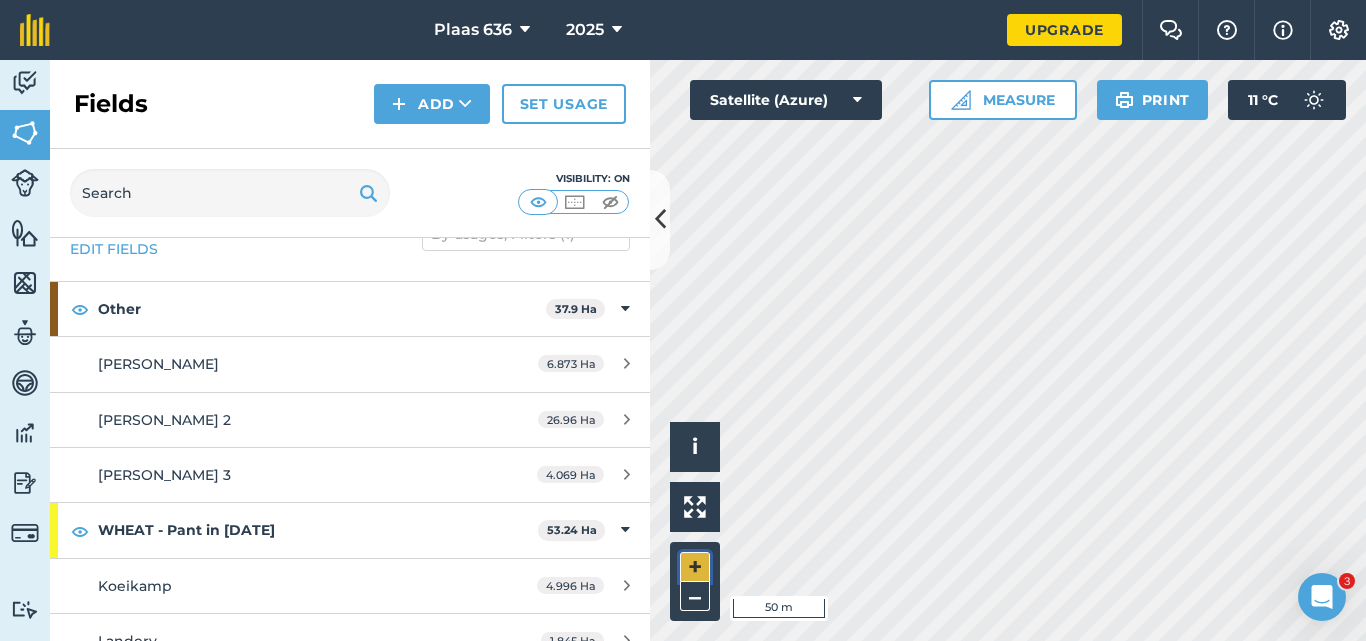 click on "+" at bounding box center (695, 567) 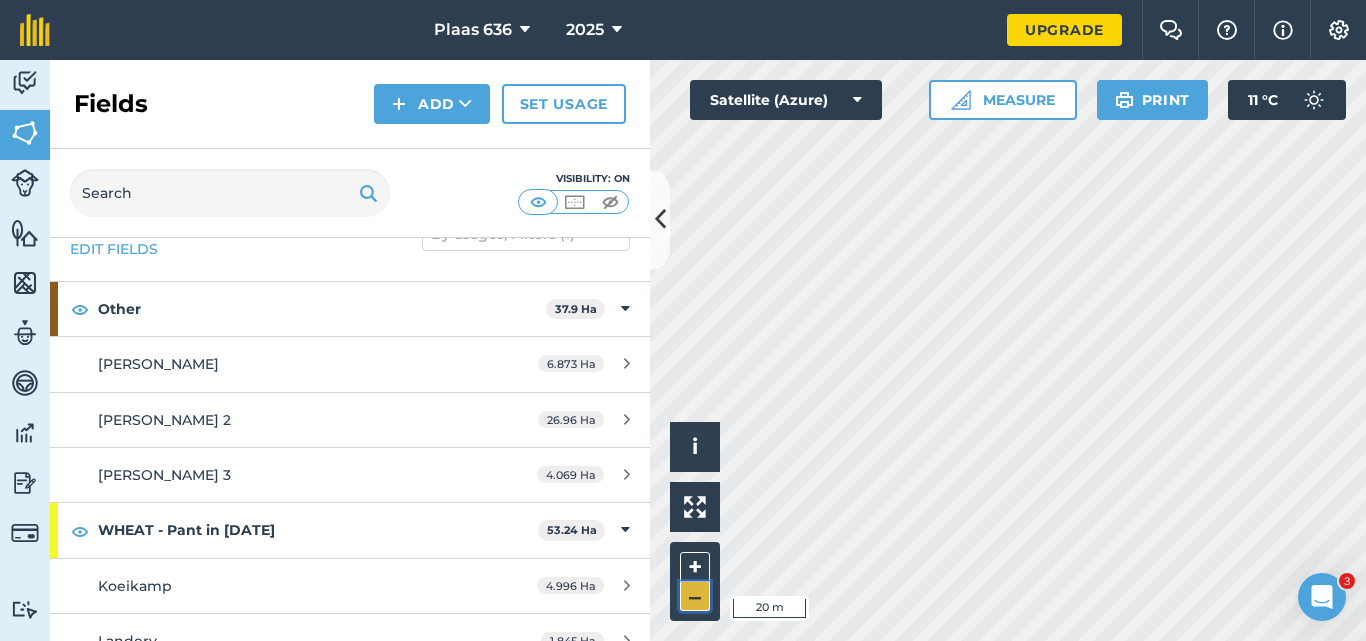click on "–" at bounding box center [695, 596] 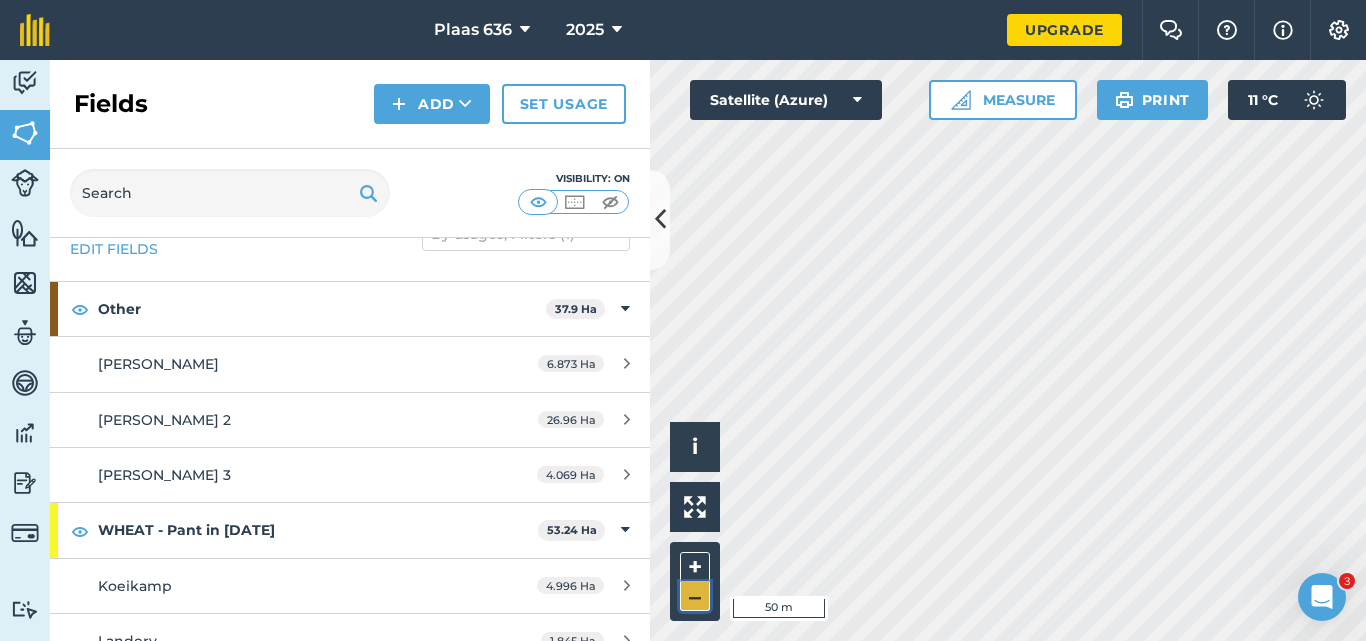 click on "–" at bounding box center [695, 596] 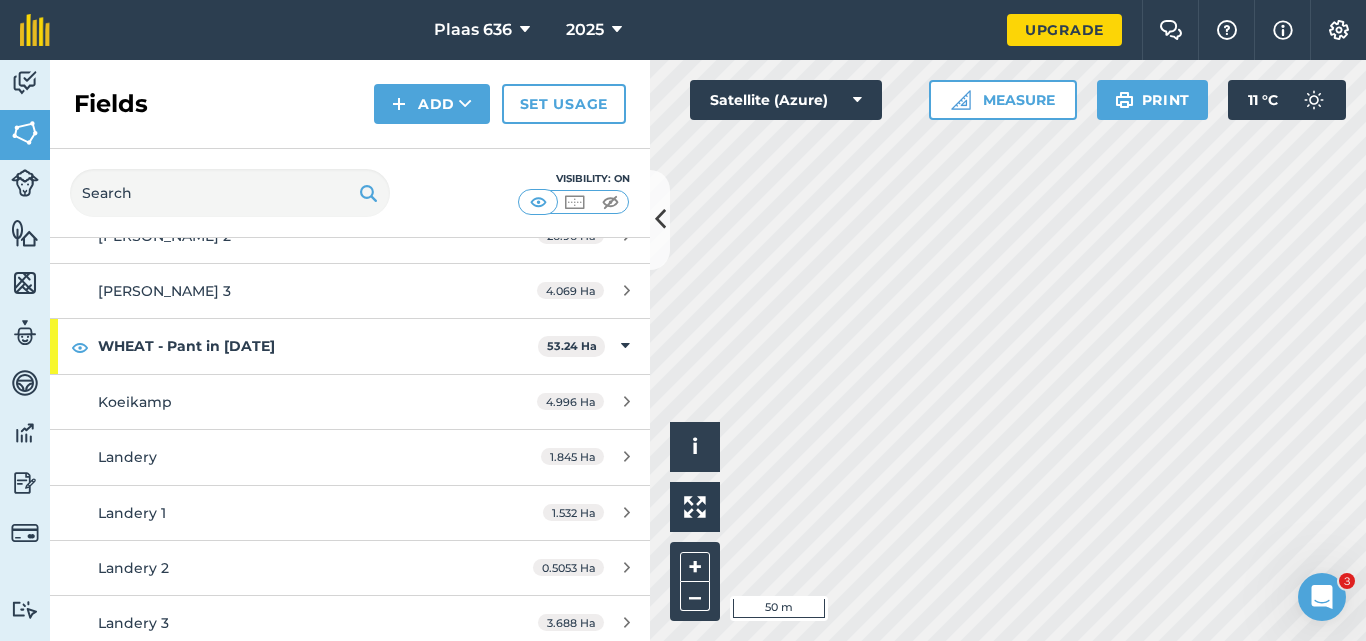 scroll, scrollTop: 250, scrollLeft: 0, axis: vertical 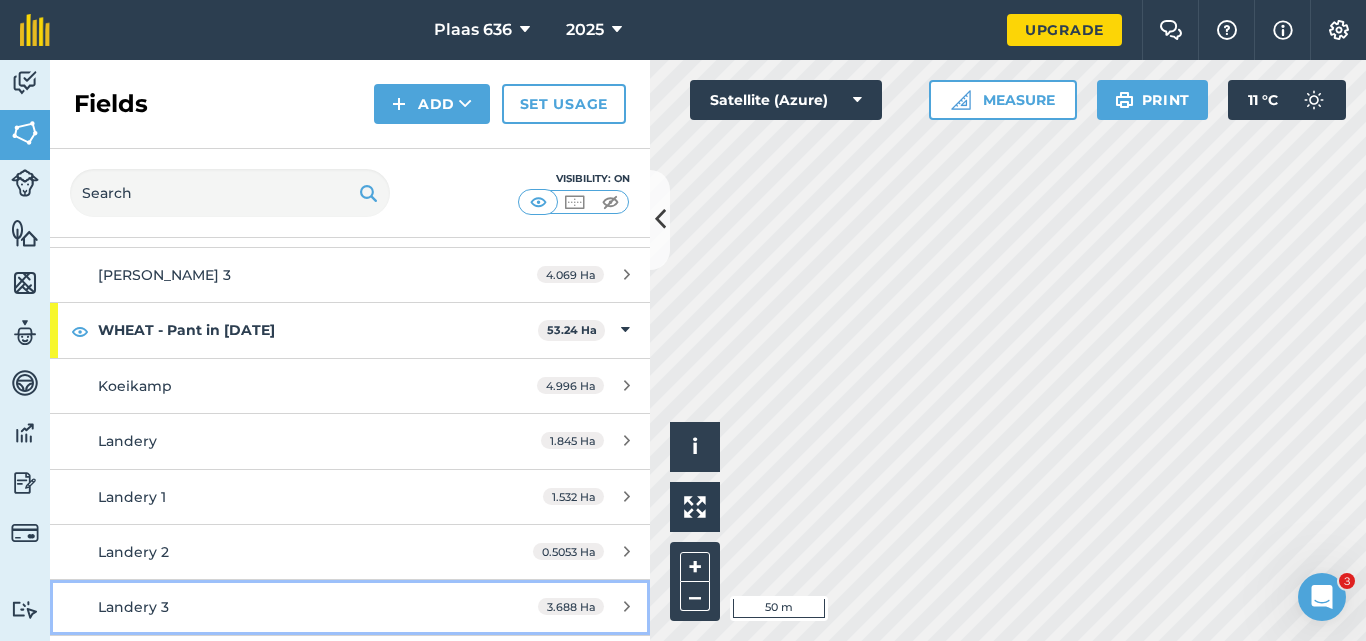 click at bounding box center (627, 606) 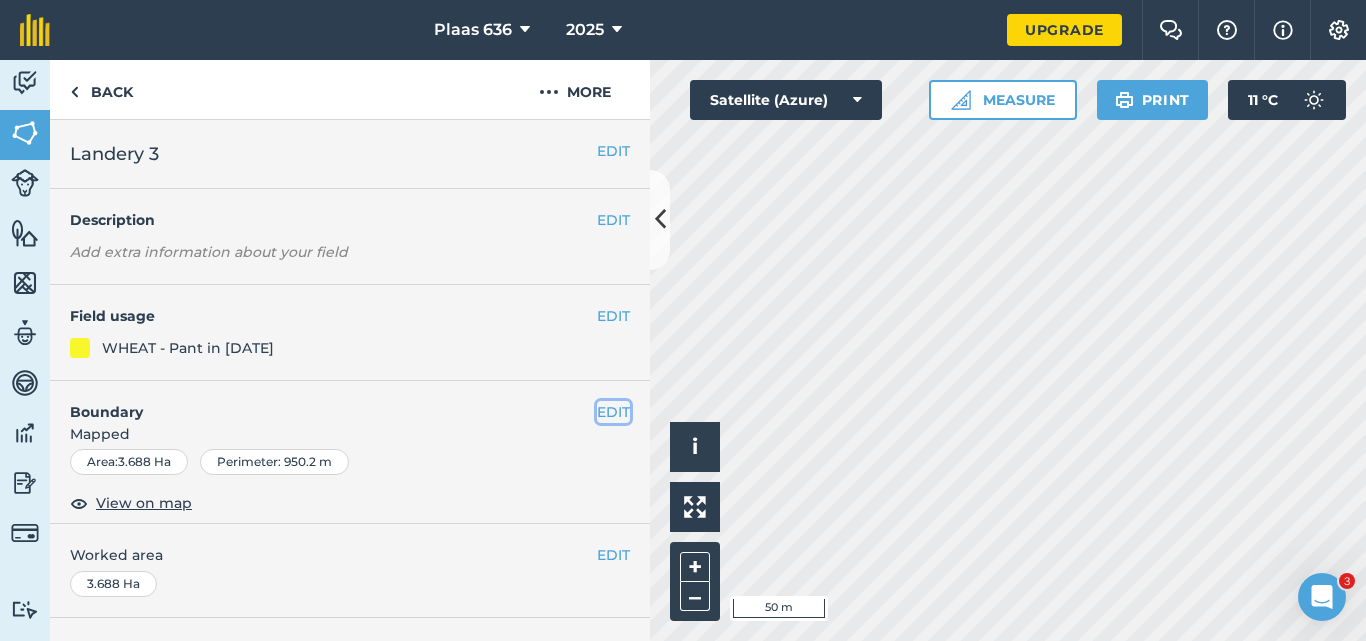 click on "EDIT" at bounding box center [613, 412] 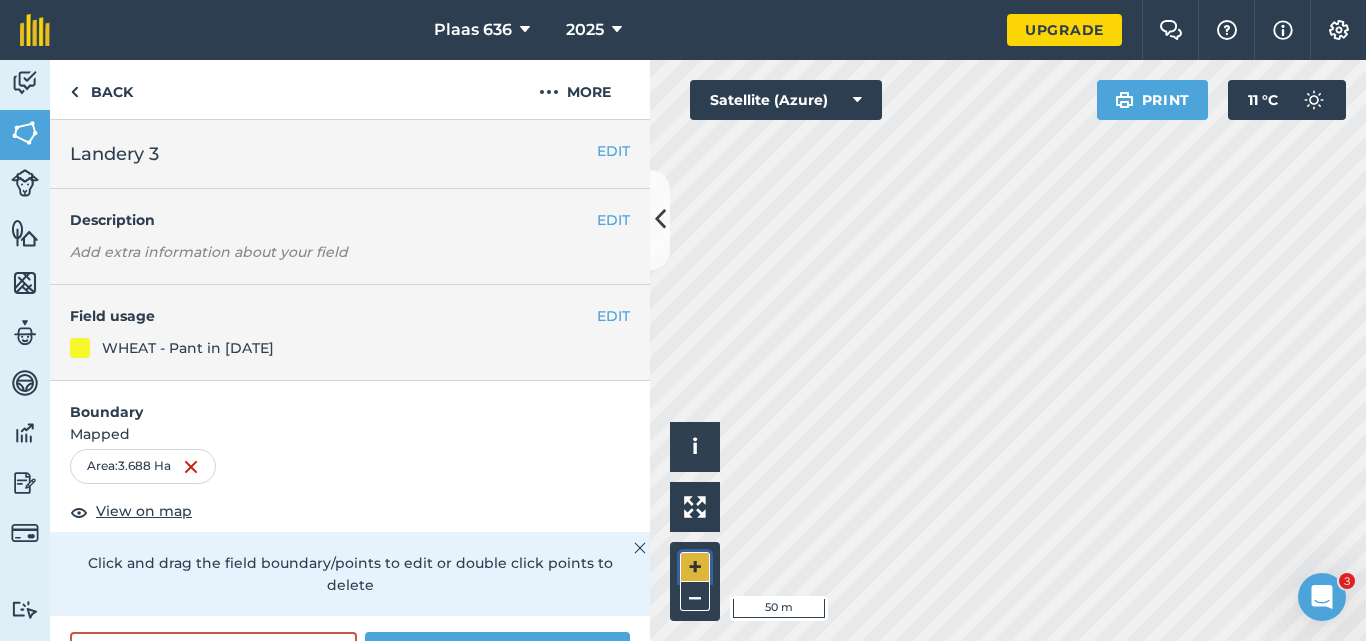 click on "+" at bounding box center [695, 567] 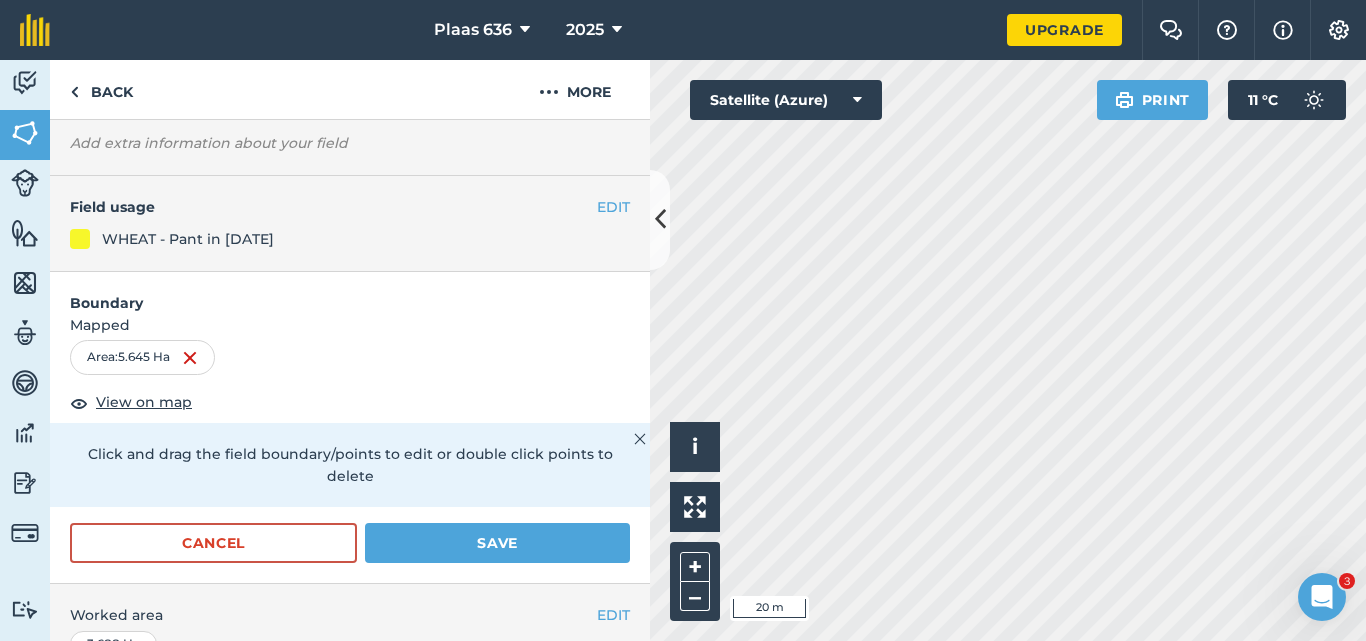 scroll, scrollTop: 120, scrollLeft: 0, axis: vertical 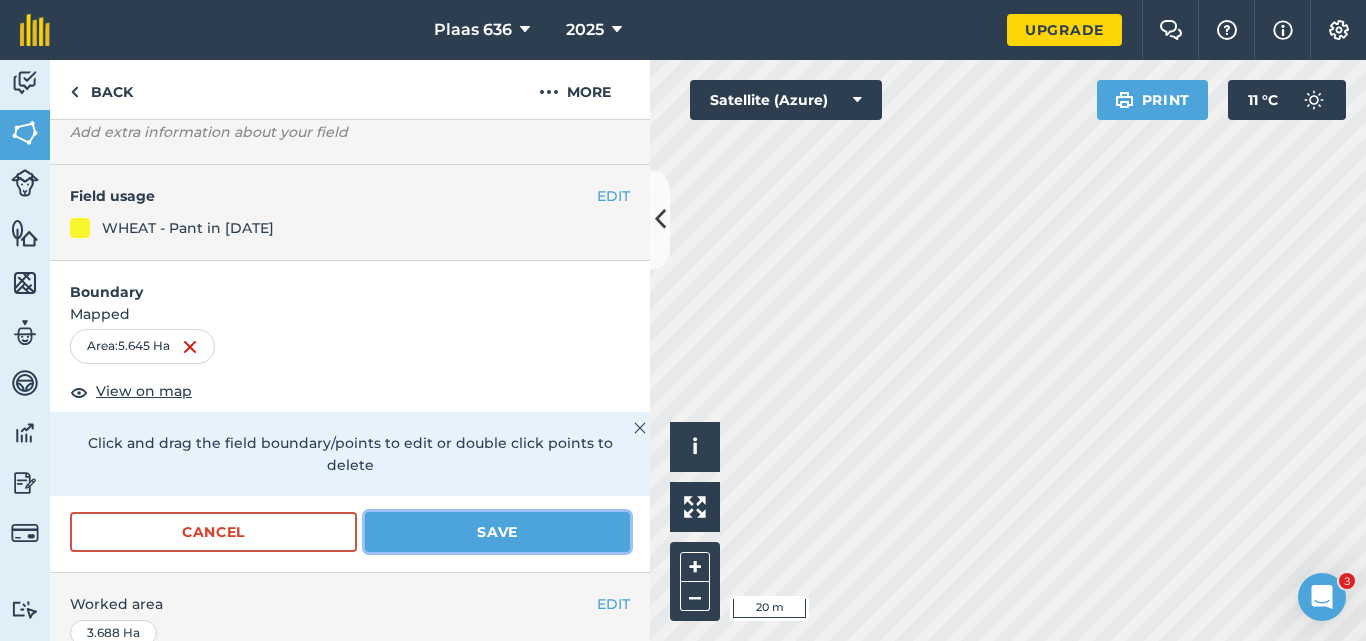 click on "Save" at bounding box center [497, 532] 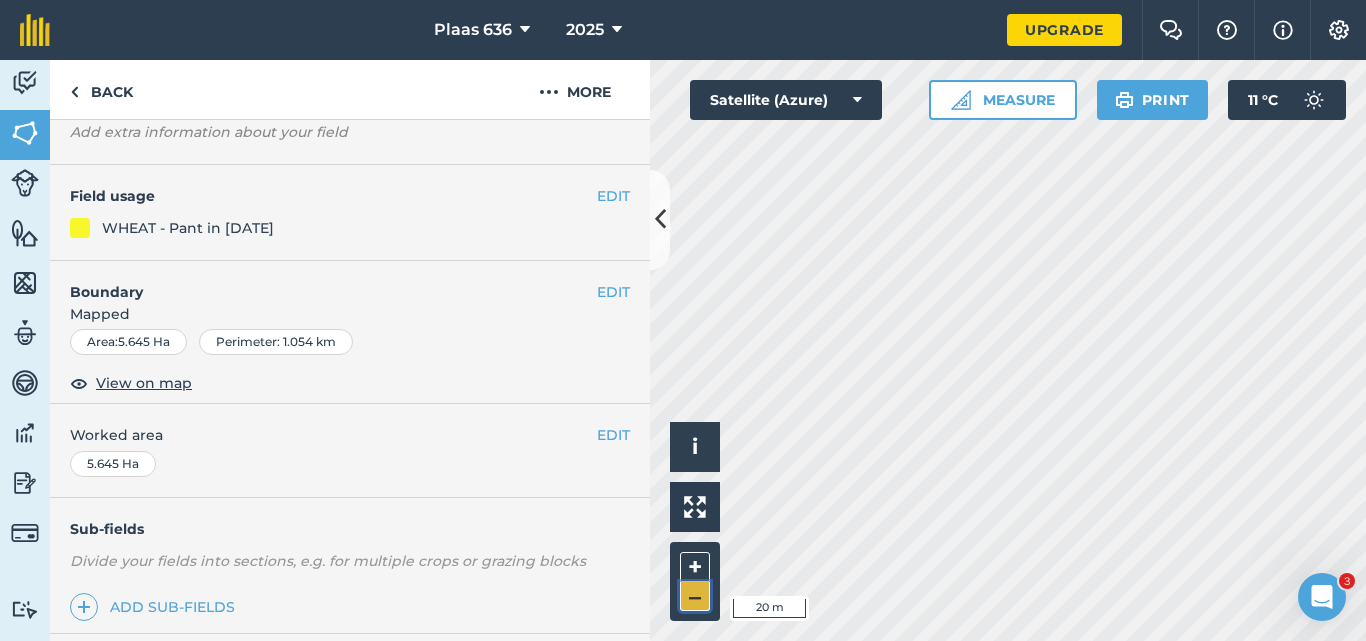 click on "–" at bounding box center (695, 596) 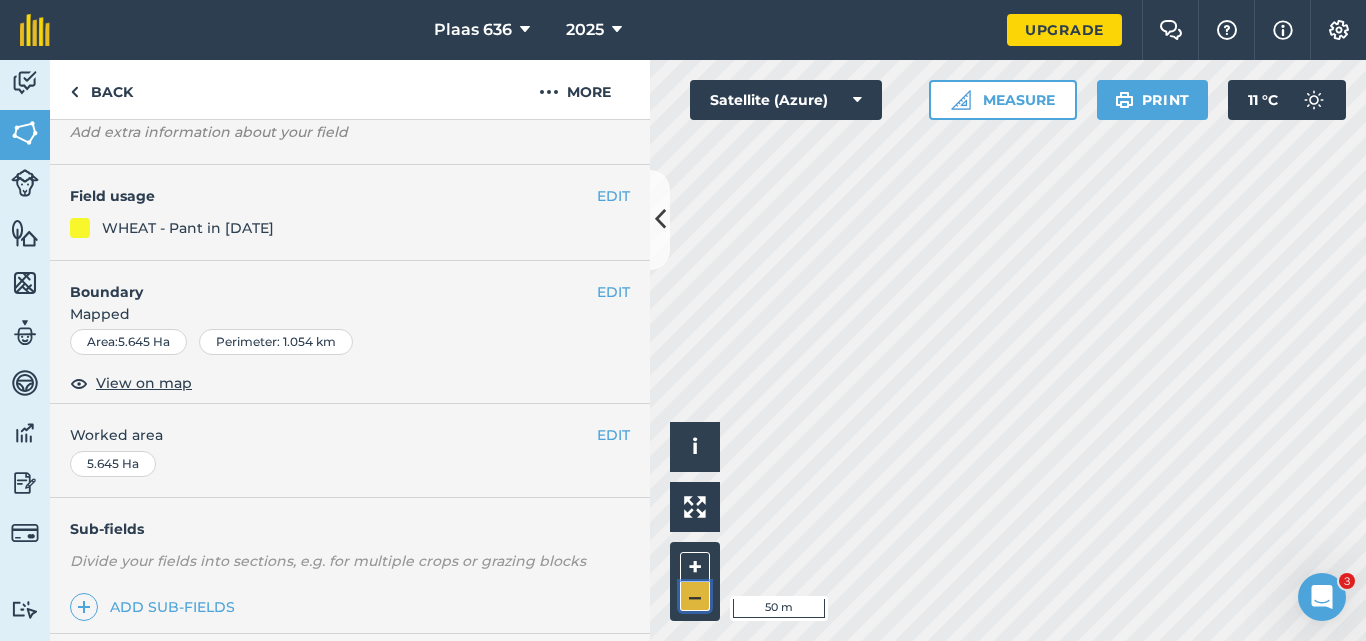 click on "–" at bounding box center (695, 596) 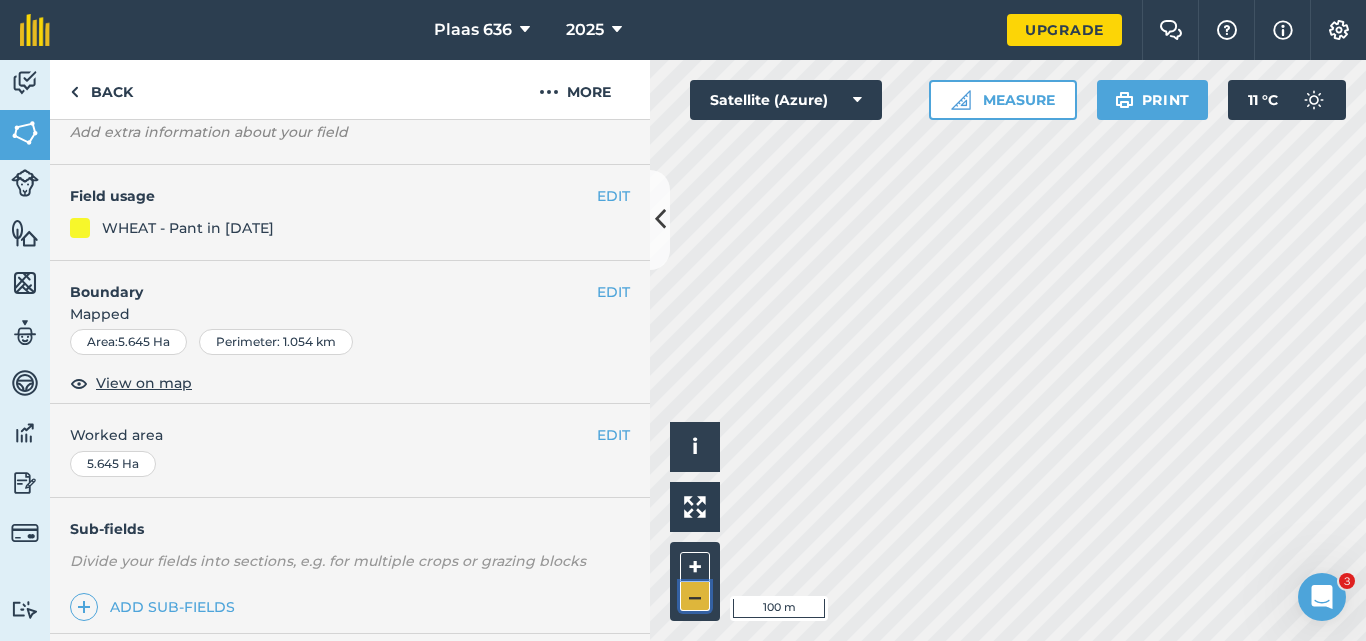 click on "–" at bounding box center (695, 596) 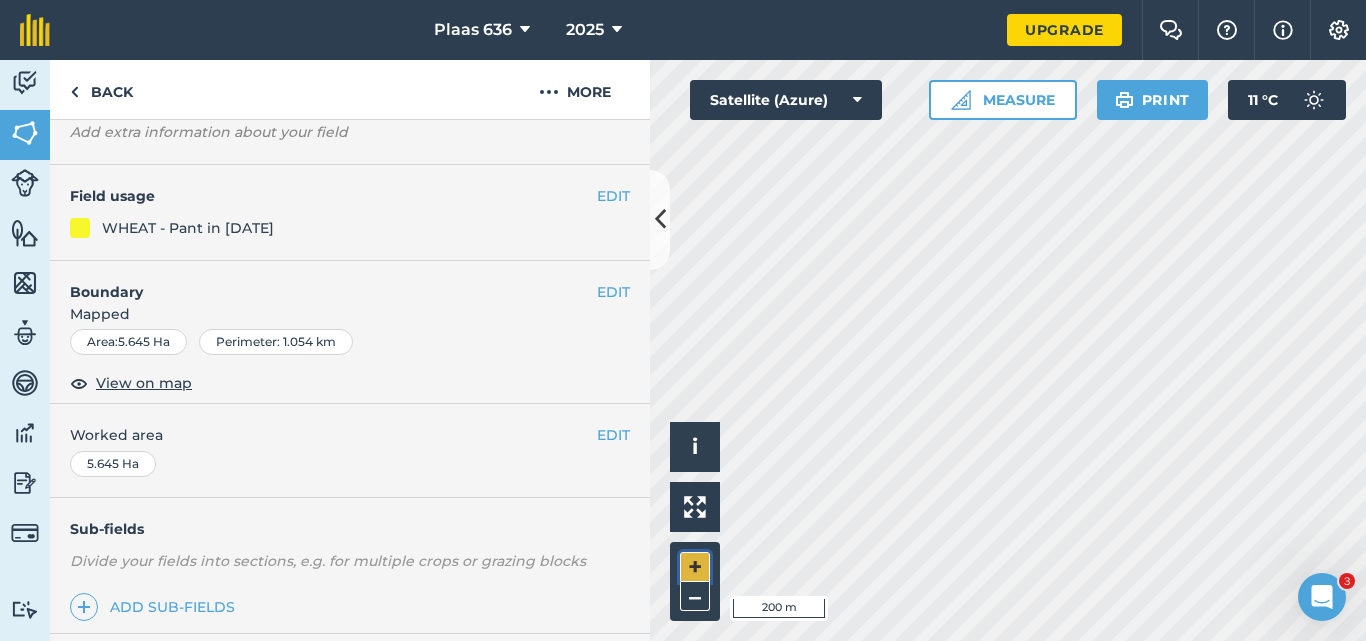 click on "+" at bounding box center (695, 567) 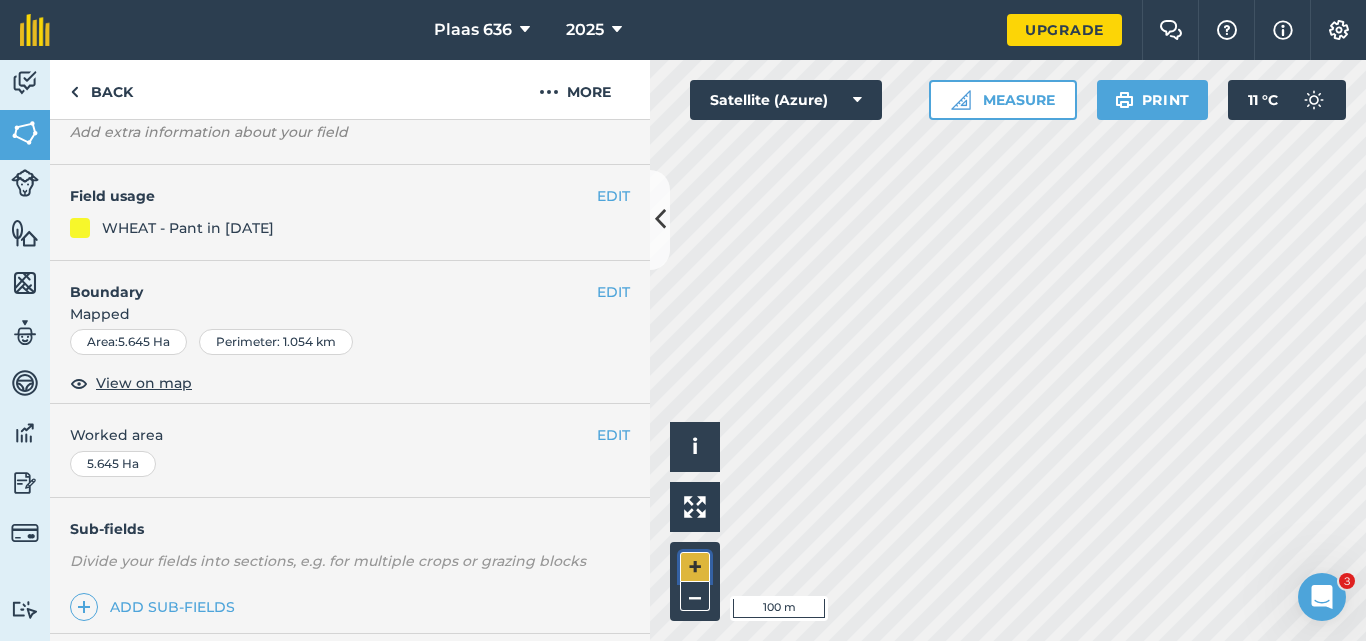 click on "+" at bounding box center [695, 567] 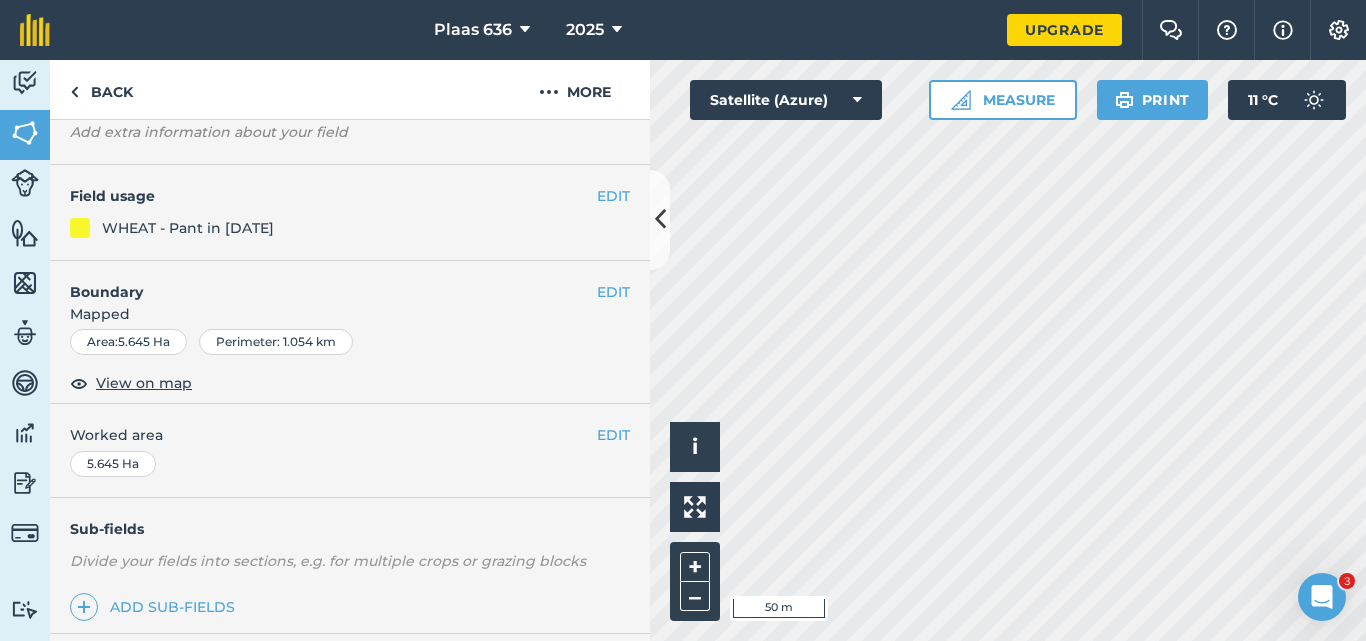 click on "Plaas 636 2025 Upgrade Farm Chat Help Info Settings Map printing is not available on our free plan Please upgrade to our Essentials, Plus or Pro plan to access this feature. Activity Fields Livestock Features Maps Team Vehicles Data Reporting Billing Tutorials Tutorials   Back   More EDIT Landery 3 EDIT Description Add extra information about your field EDIT Field usage WHEAT - Pant in [DATE] EDIT Boundary   Mapped Area :  5.645   Ha Perimeter :   1.054   km   View on map EDIT Worked area 5.645   Ha Sub-fields   Divide your fields into sections, e.g. for multiple crops or grazing blocks   Add sub-fields Add field job Add note   Field Health To-Do Field History Reports There are no outstanding tasks for this field. Click to start drawing i © 2025 TomTom, Microsoft 50 m + – Satellite (Azure) Measure Print 11   ° C
3" at bounding box center (683, 320) 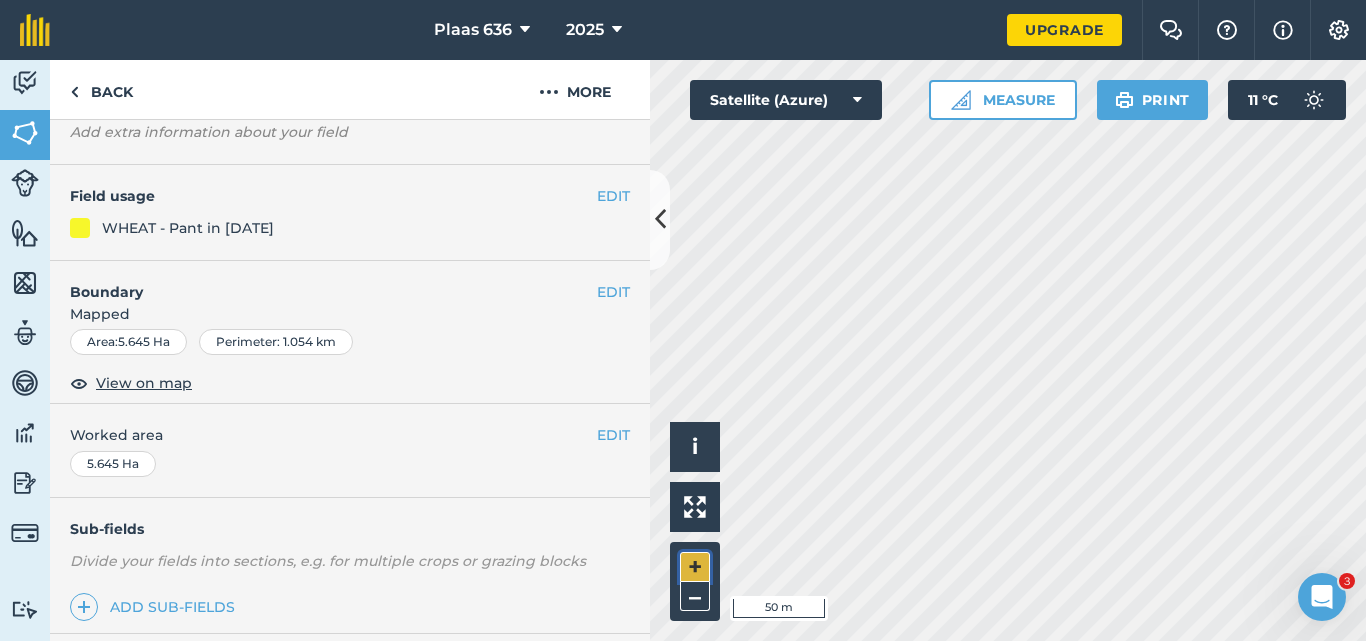 click on "+" at bounding box center (695, 567) 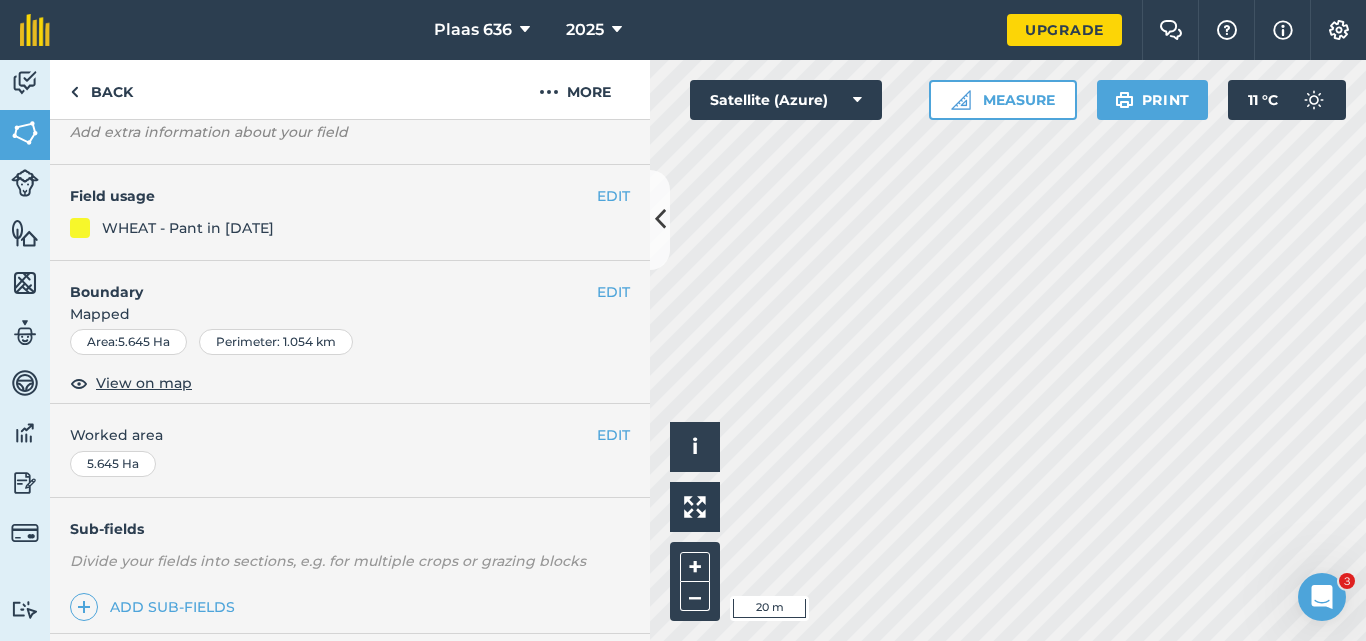 click on "Plaas 636 2025 Upgrade Farm Chat Help Info Settings Map printing is not available on our free plan Please upgrade to our Essentials, Plus or Pro plan to access this feature. Activity Fields Livestock Features Maps Team Vehicles Data Reporting Billing Tutorials Tutorials   Back   More EDIT Landery 3 EDIT Description Add extra information about your field EDIT Field usage WHEAT - Pant in [DATE] EDIT Boundary   Mapped Area :  5.645   Ha Perimeter :   1.054   km   View on map EDIT Worked area 5.645   Ha Sub-fields   Divide your fields into sections, e.g. for multiple crops or grazing blocks   Add sub-fields Add field job Add note   Field Health To-Do Field History Reports There are no outstanding tasks for this field. Click to start drawing i © 2025 TomTom, Microsoft 20 m + – Satellite (Azure) Measure Print 11   ° C
3" at bounding box center [683, 320] 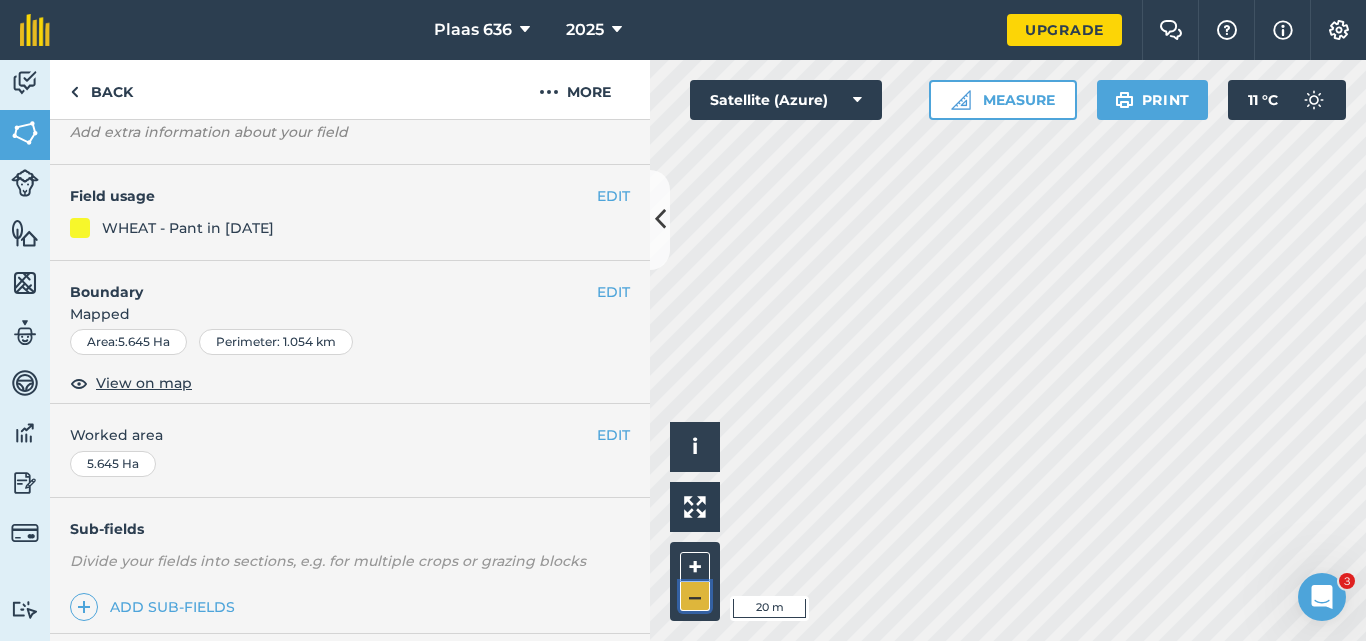 click on "–" at bounding box center (695, 596) 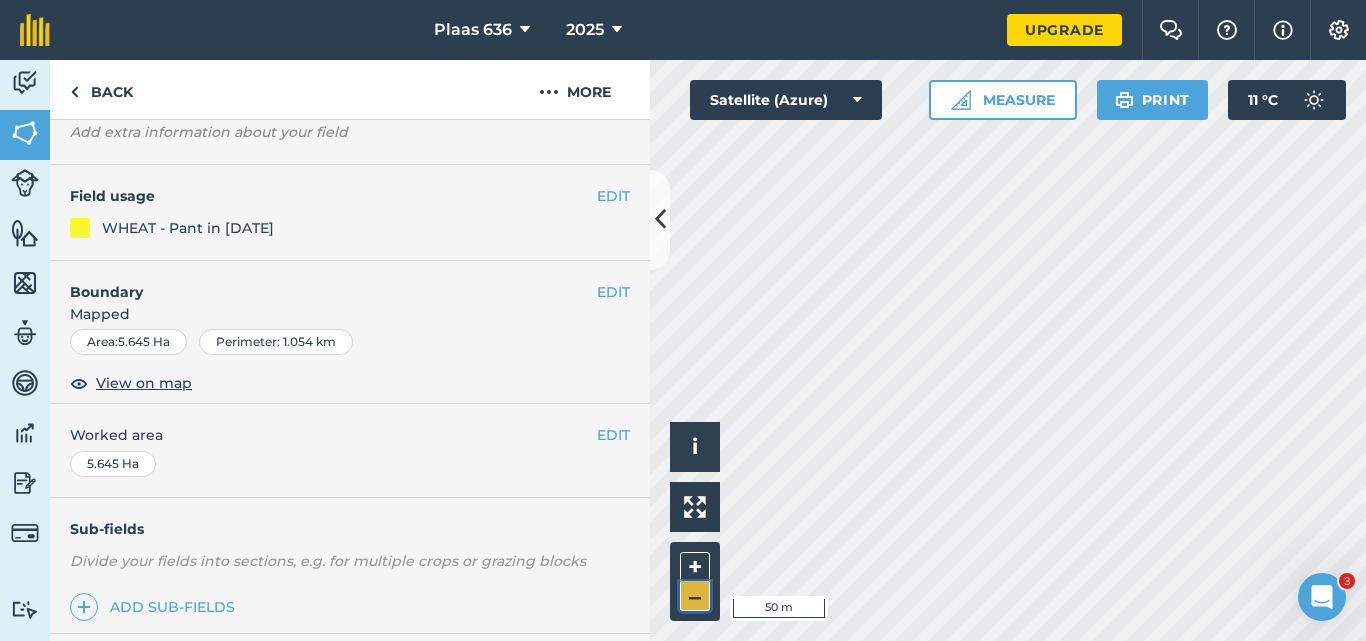 click on "–" at bounding box center [695, 596] 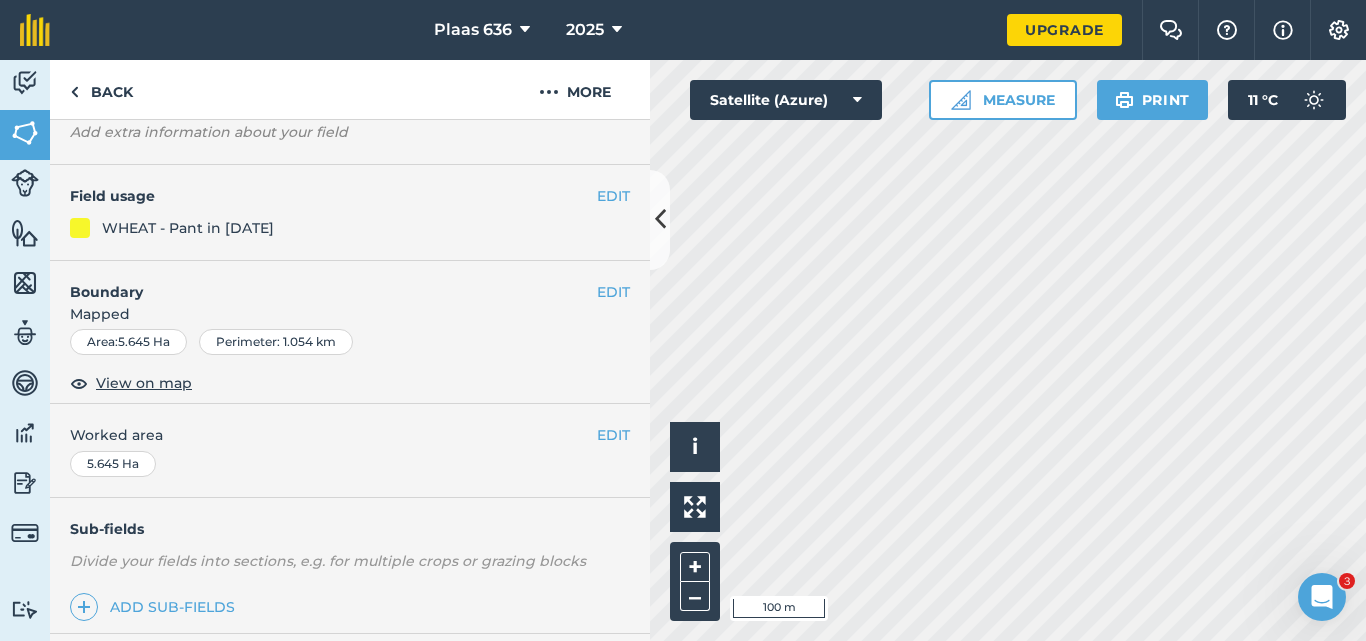 click on "Plaas 636 2025 Upgrade Farm Chat Help Info Settings Map printing is not available on our free plan Please upgrade to our Essentials, Plus or Pro plan to access this feature. Activity Fields Livestock Features Maps Team Vehicles Data Reporting Billing Tutorials Tutorials   Back   More EDIT Landery 3 EDIT Description Add extra information about your field EDIT Field usage WHEAT - Pant in [DATE] EDIT Boundary   Mapped Area :  5.645   Ha Perimeter :   1.054   km   View on map EDIT Worked area 5.645   Ha Sub-fields   Divide your fields into sections, e.g. for multiple crops or grazing blocks   Add sub-fields Add field job Add note   Field Health To-Do Field History Reports There are no outstanding tasks for this field. Click to start drawing i © 2025 TomTom, Microsoft 100 m + – Satellite (Azure) Measure Print 11   ° C
3" at bounding box center (683, 320) 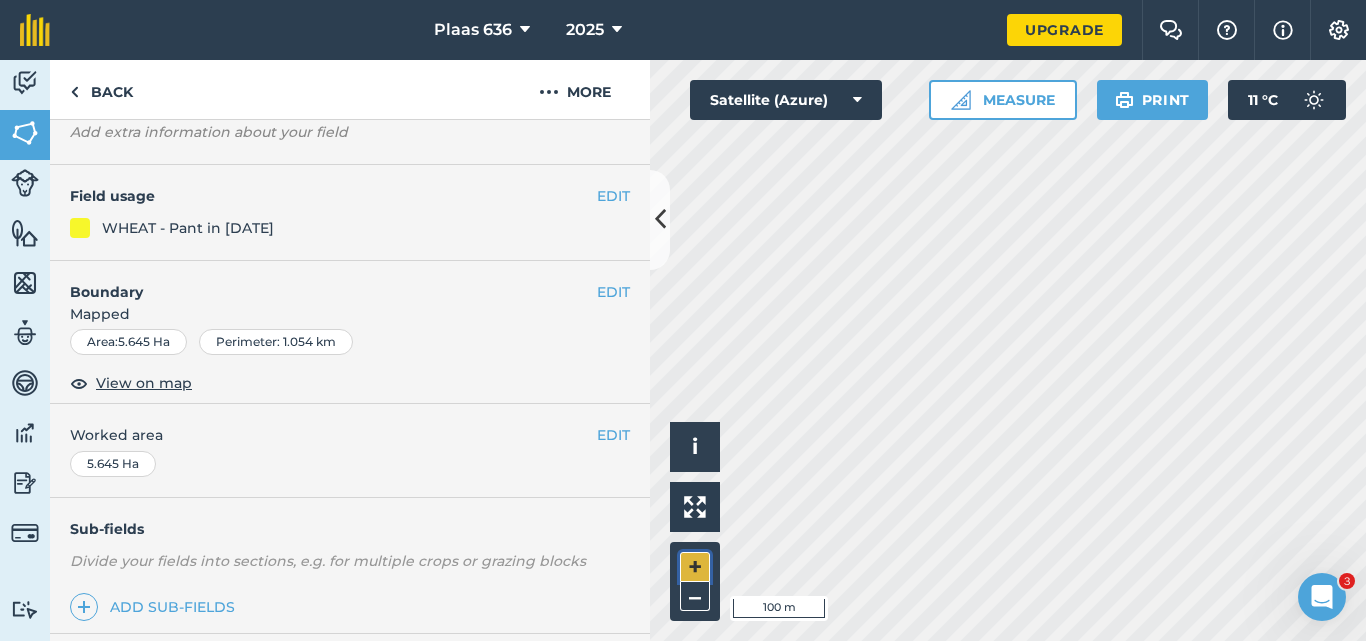 click on "+" at bounding box center [695, 567] 